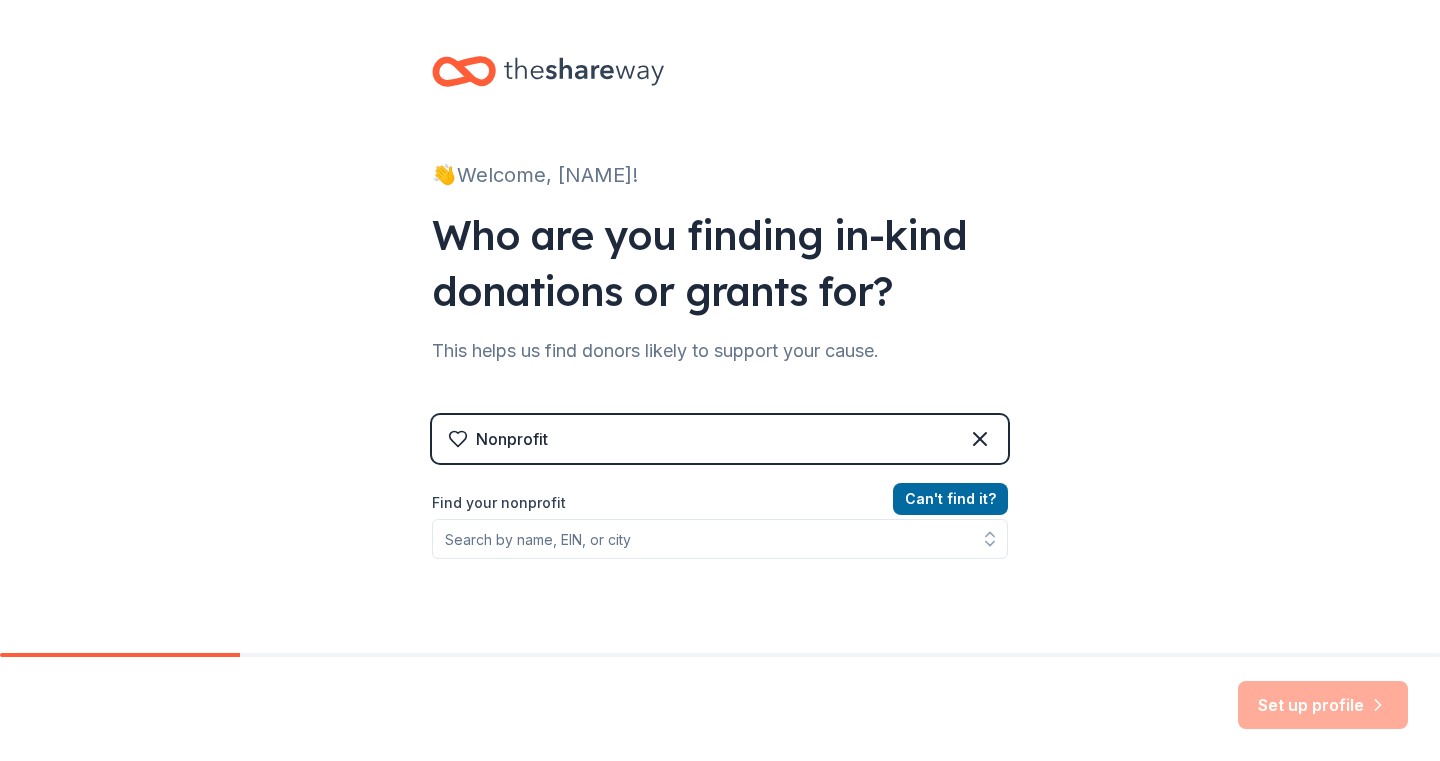 scroll, scrollTop: 0, scrollLeft: 0, axis: both 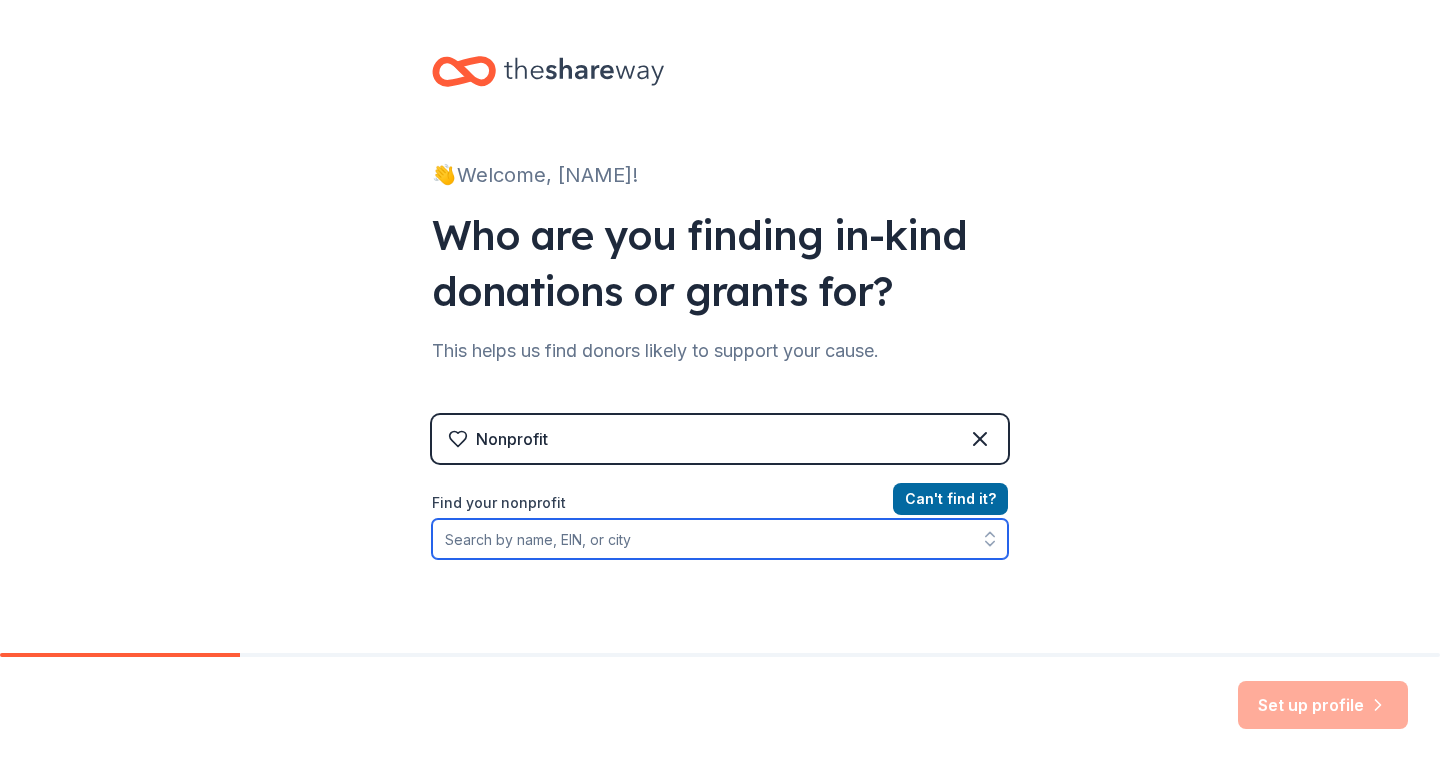 click on "Find your nonprofit" at bounding box center [720, 539] 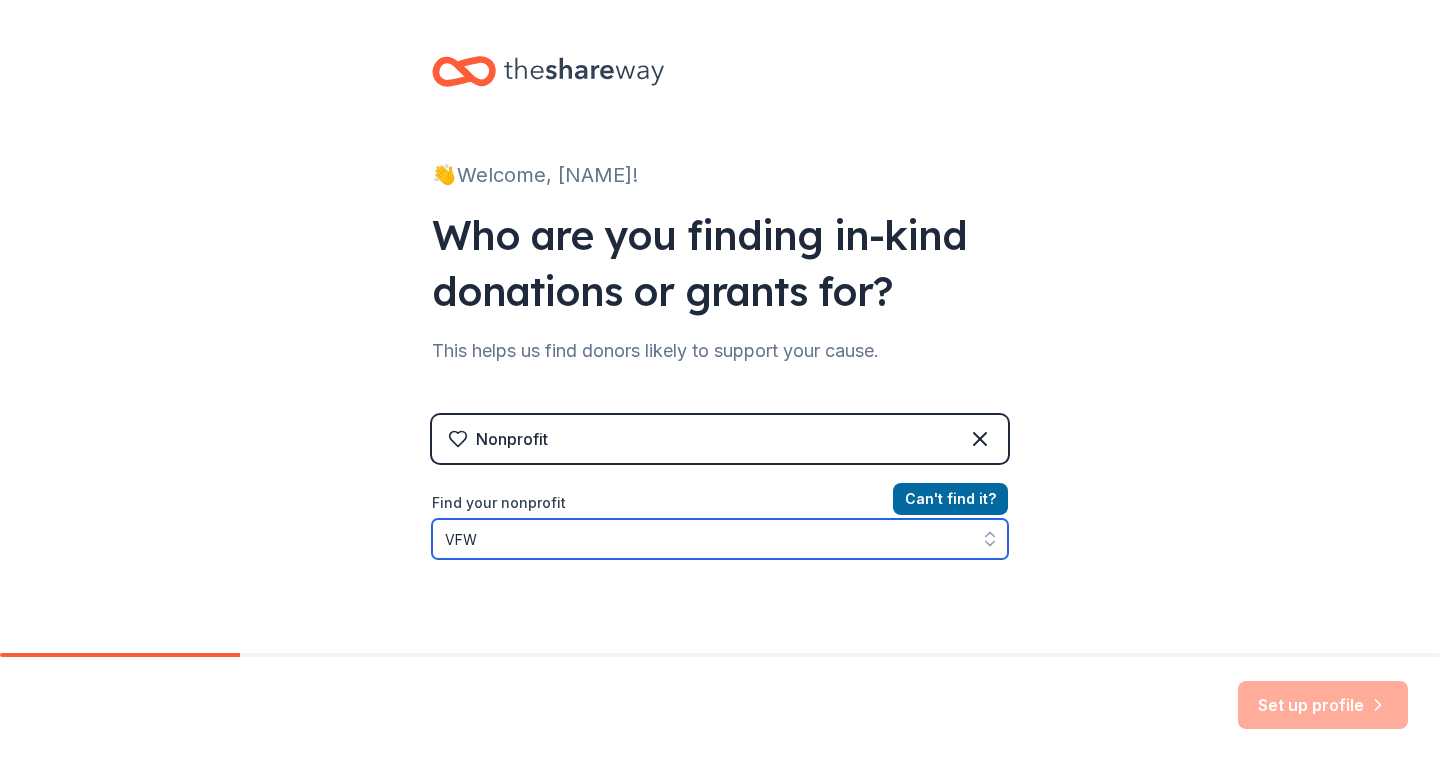 scroll, scrollTop: 6, scrollLeft: 0, axis: vertical 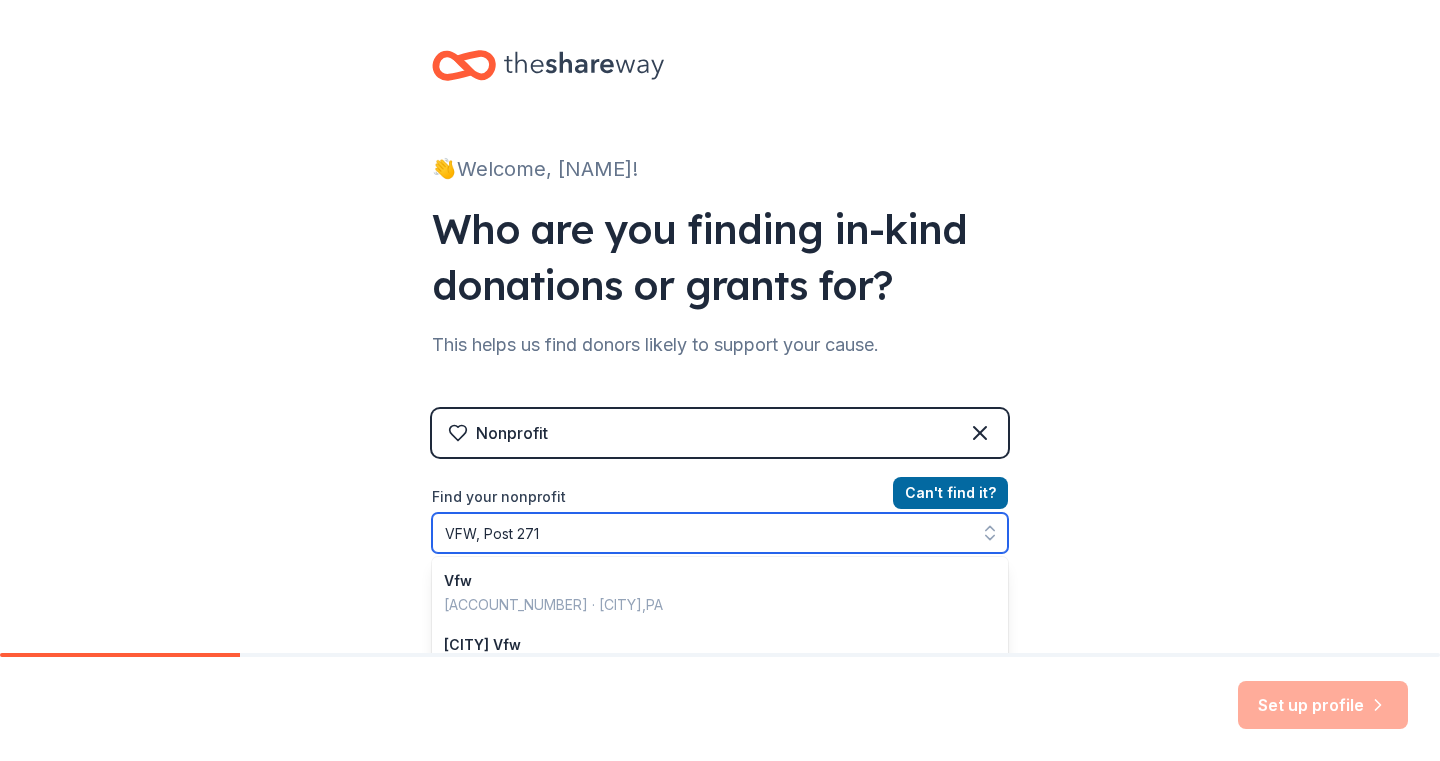 type on "VFW, Post 2712" 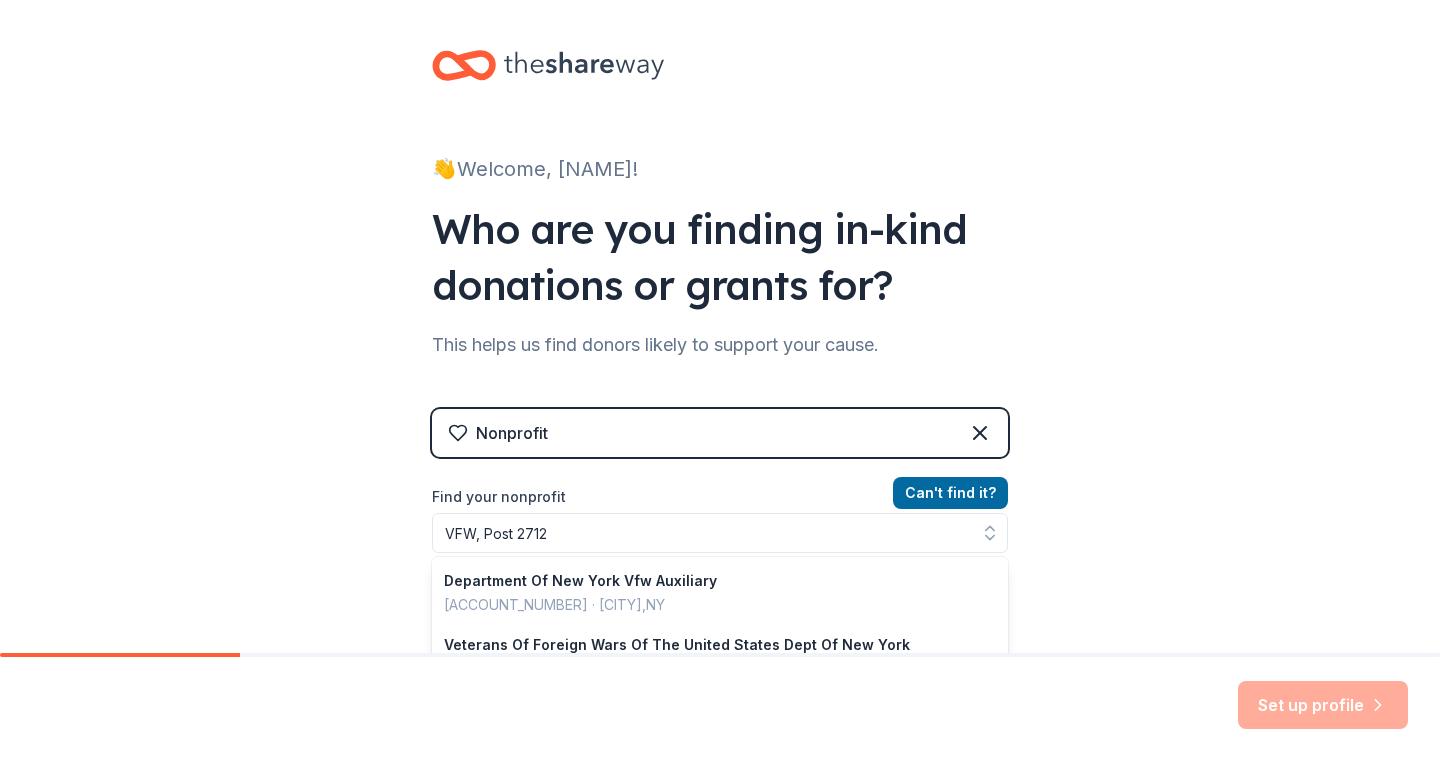 click on "👋 Welcome, [NAME]! Who are you finding in-kind donations or grants for? This helps us find donors likely to support your cause. Nonprofit Can ' t find it? Find your nonprofit VFW, Post 2712 Department Of New York Vfw Auxiliary [ACCOUNT_NUMBER] · [CITY], [STATE] Veterans Of Foreign Wars Of The United States Dept Of New York [ACCOUNT_NUMBER] · [CITY], [STATE] Don't see yours? No problem, just click "Can't find it?" above" at bounding box center [720, 421] 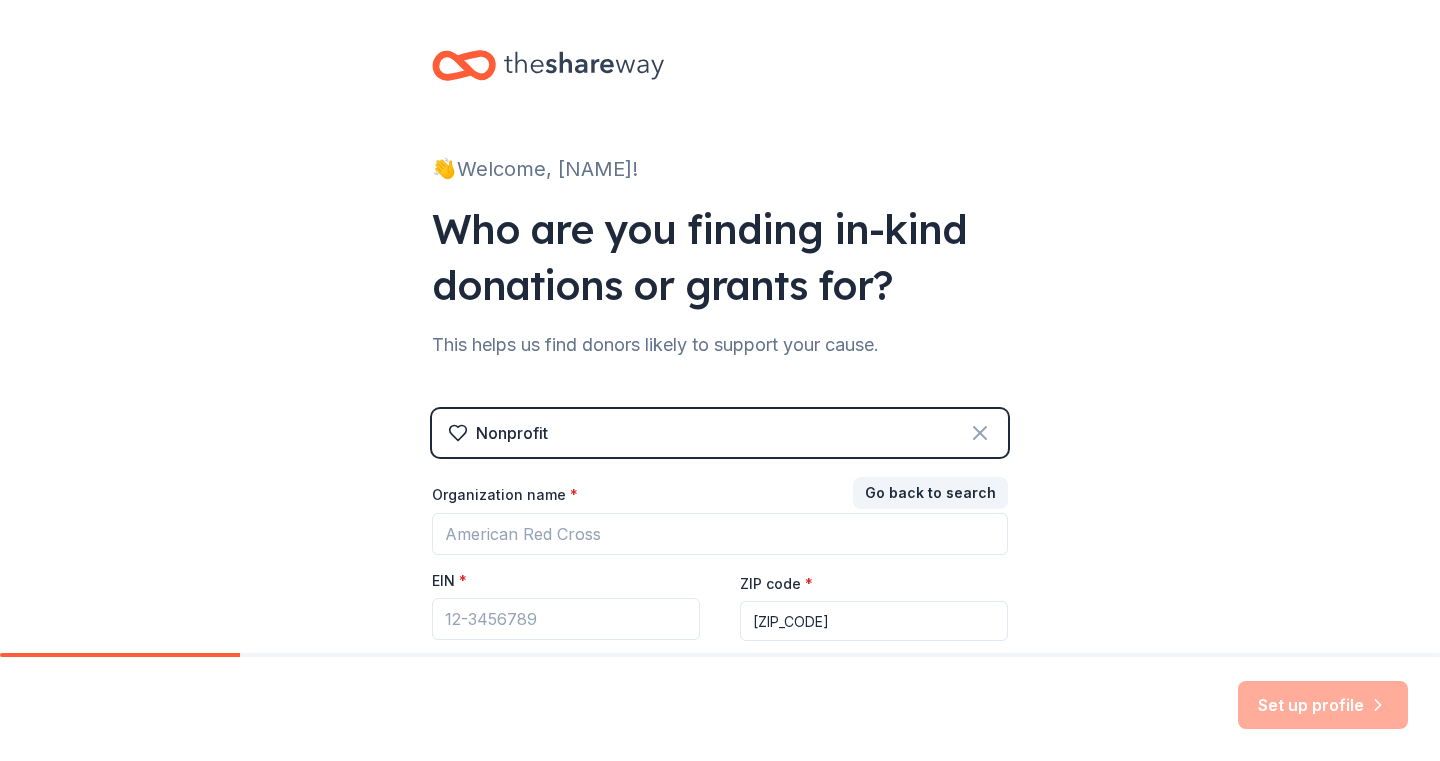 type on "[ZIP_CODE]" 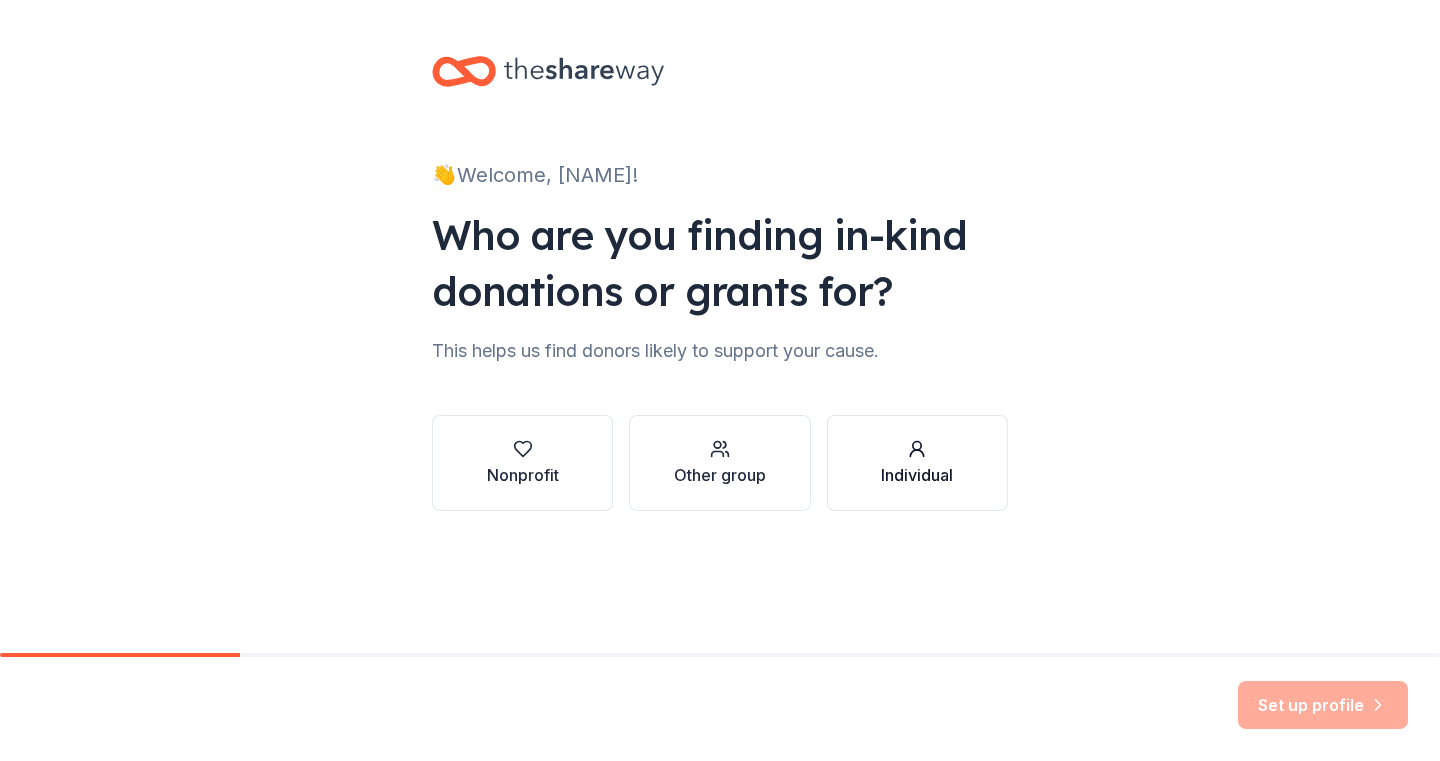 scroll, scrollTop: 0, scrollLeft: 0, axis: both 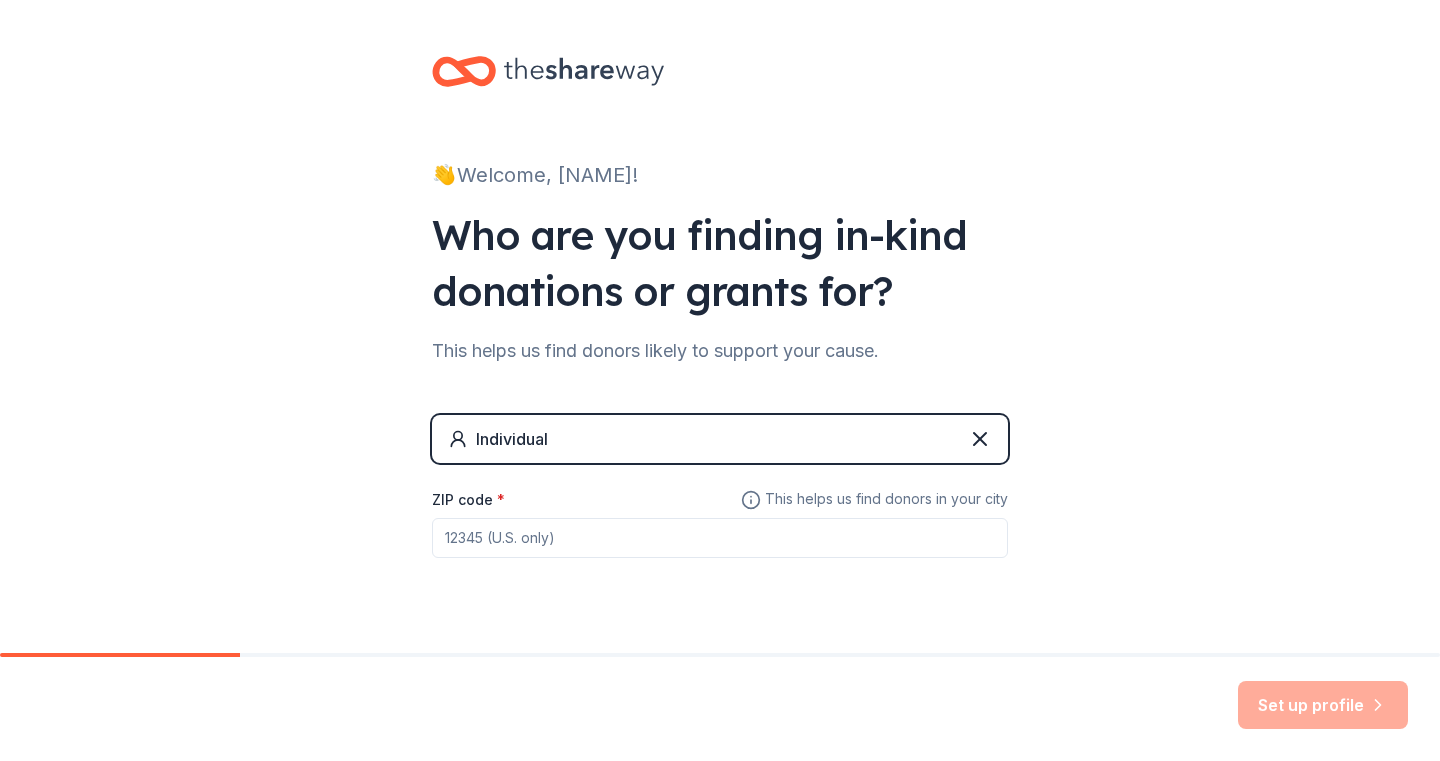 click on "ZIP code *" at bounding box center [720, 538] 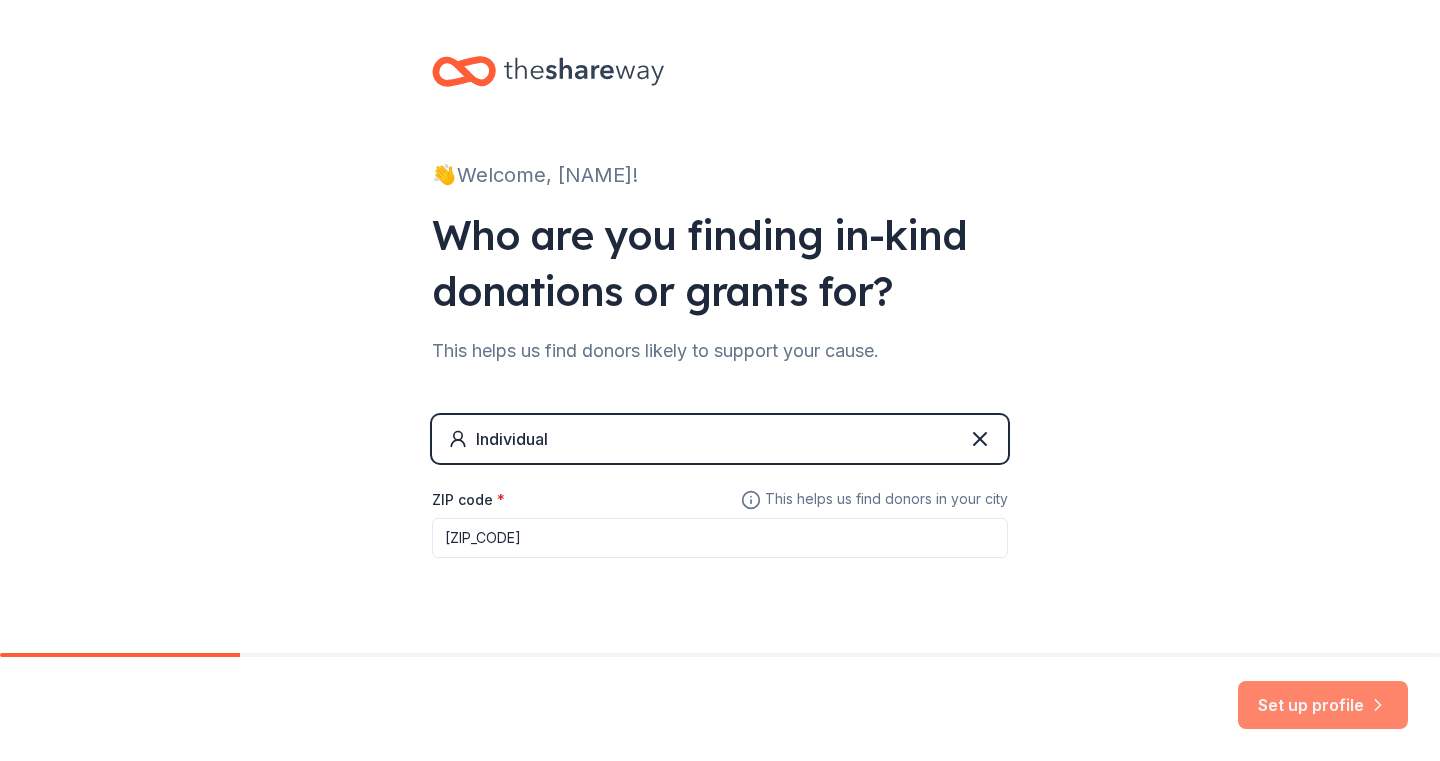 type on "[ZIP_CODE]" 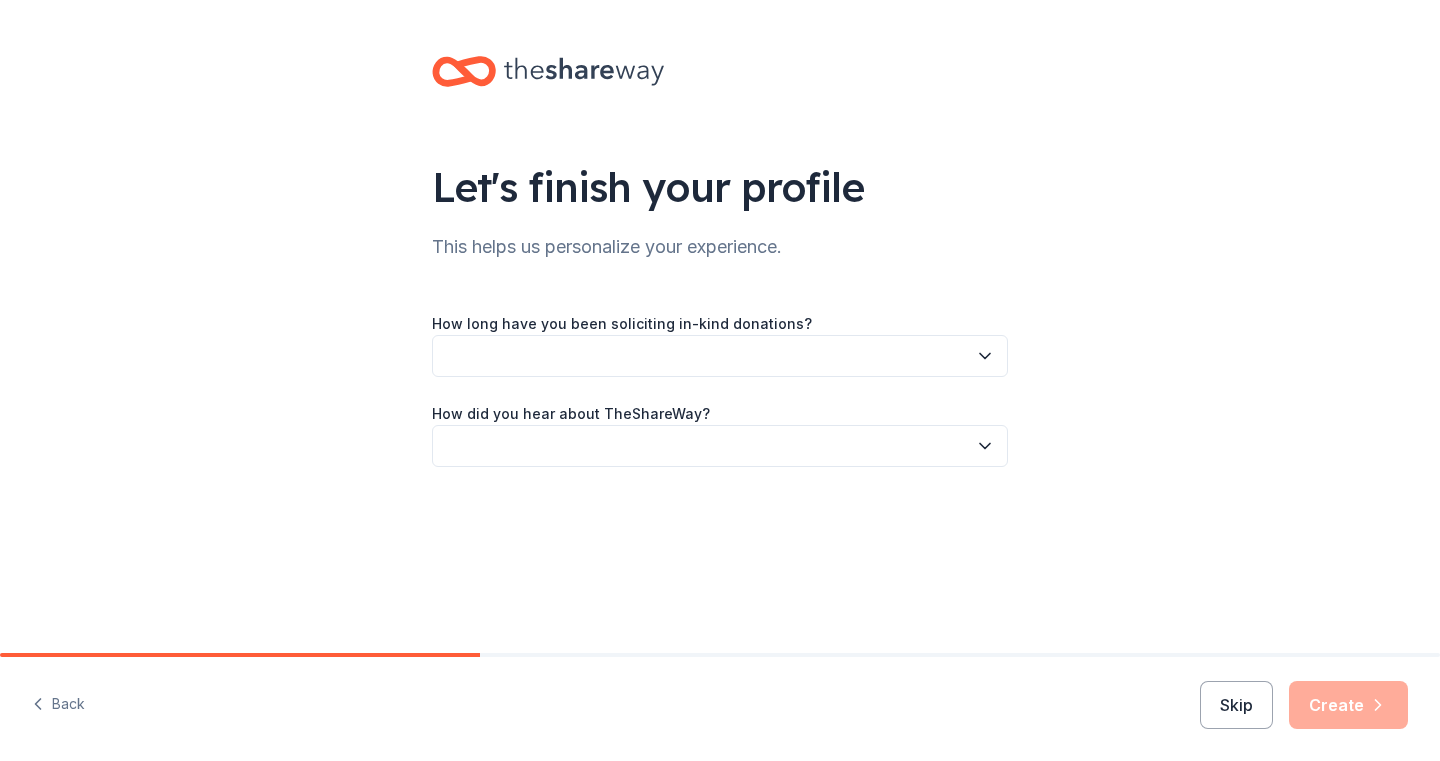 click 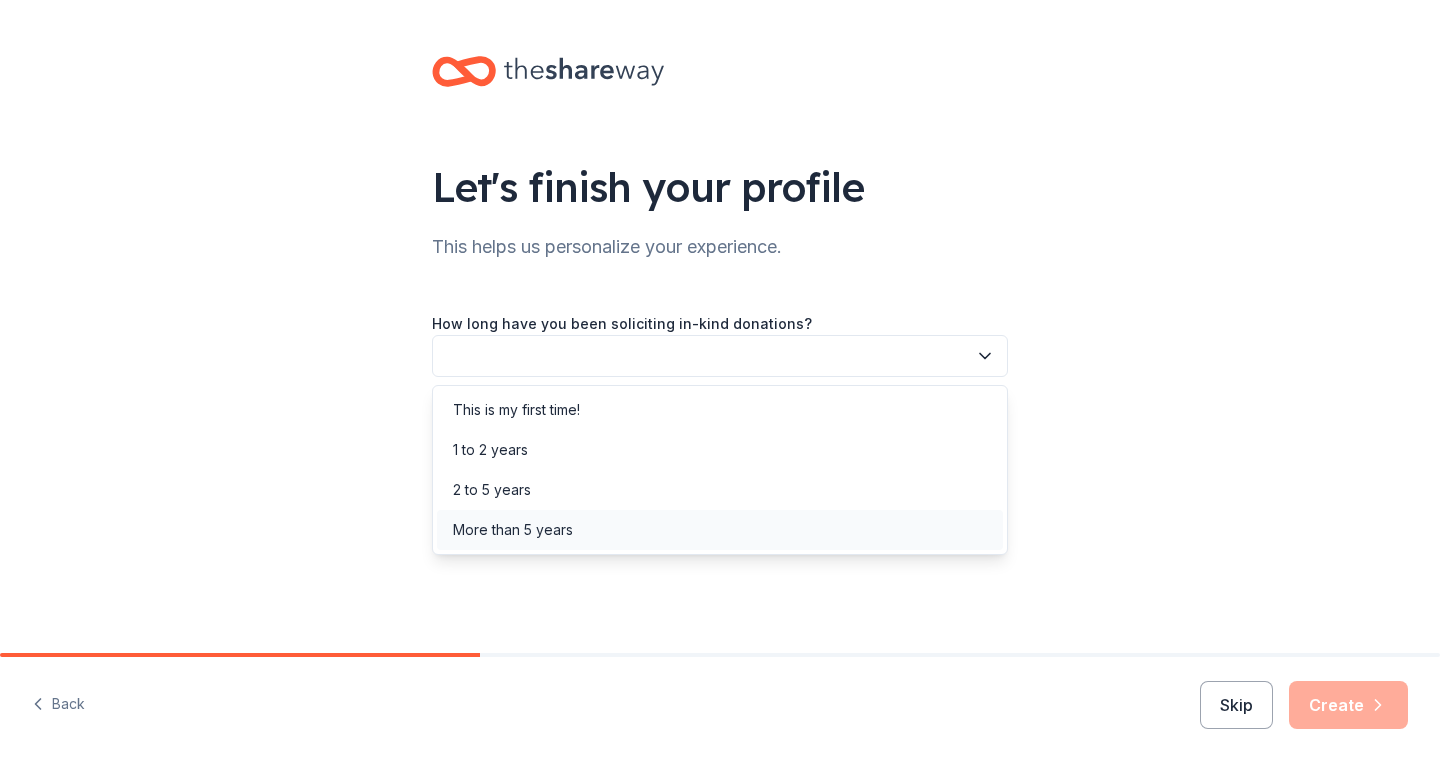 click on "More than 5 years" at bounding box center (720, 530) 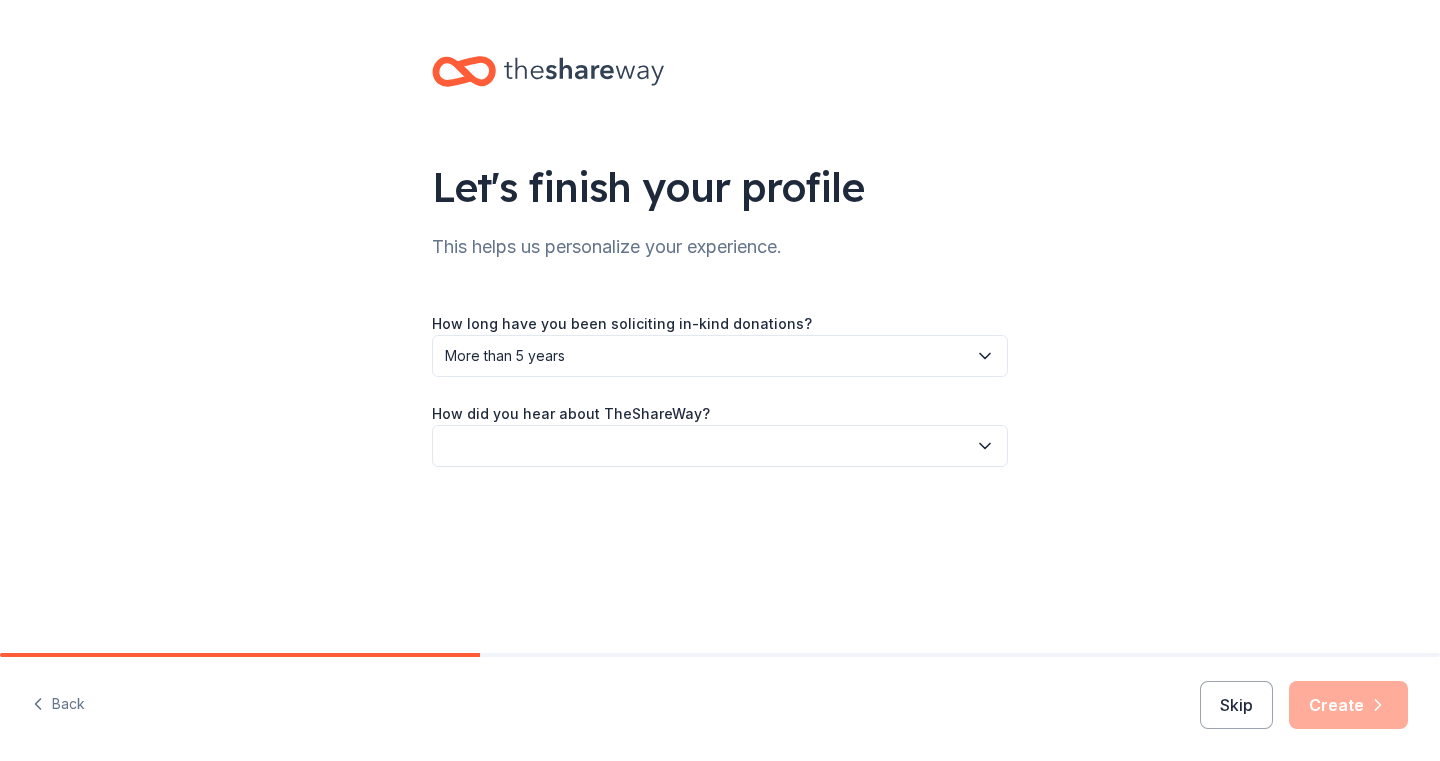 click 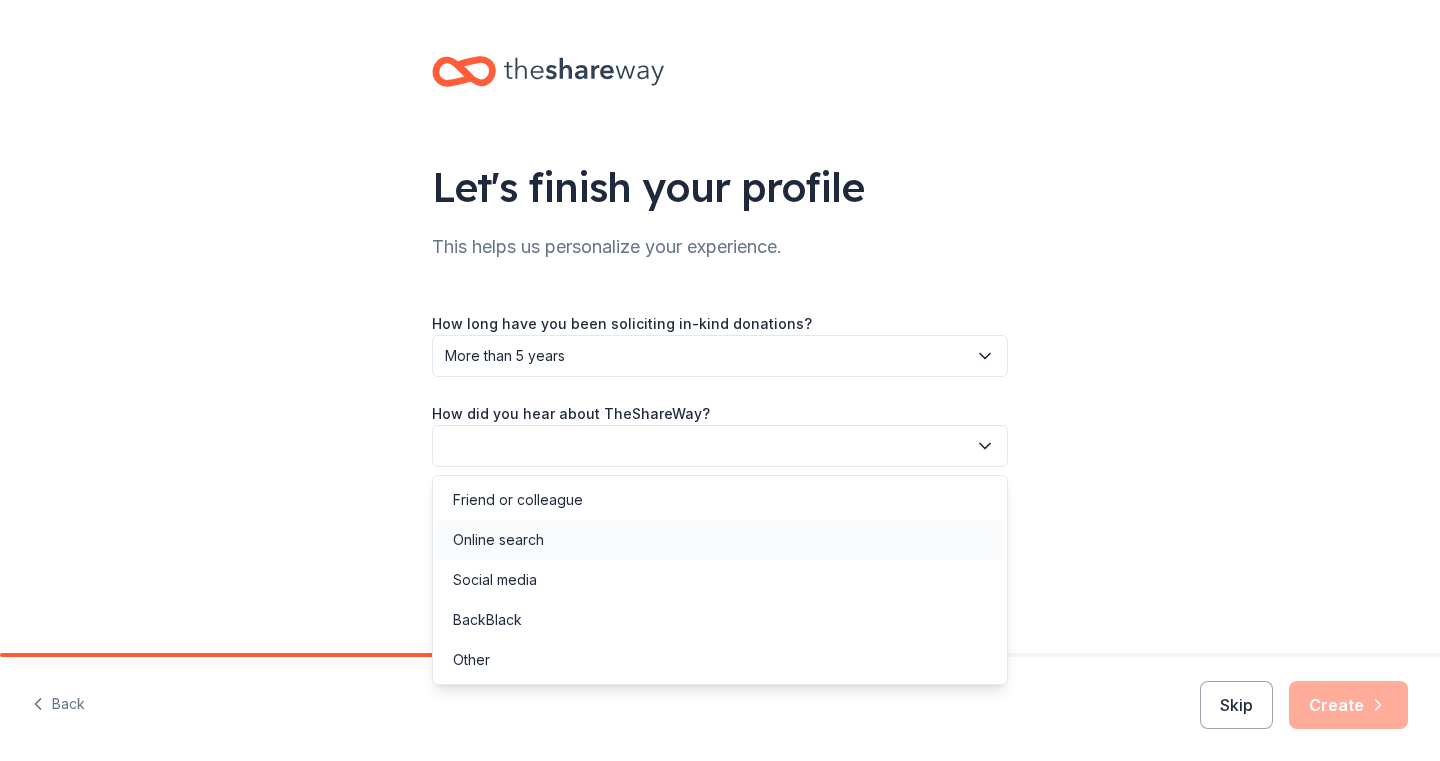 click on "Online search" at bounding box center [720, 540] 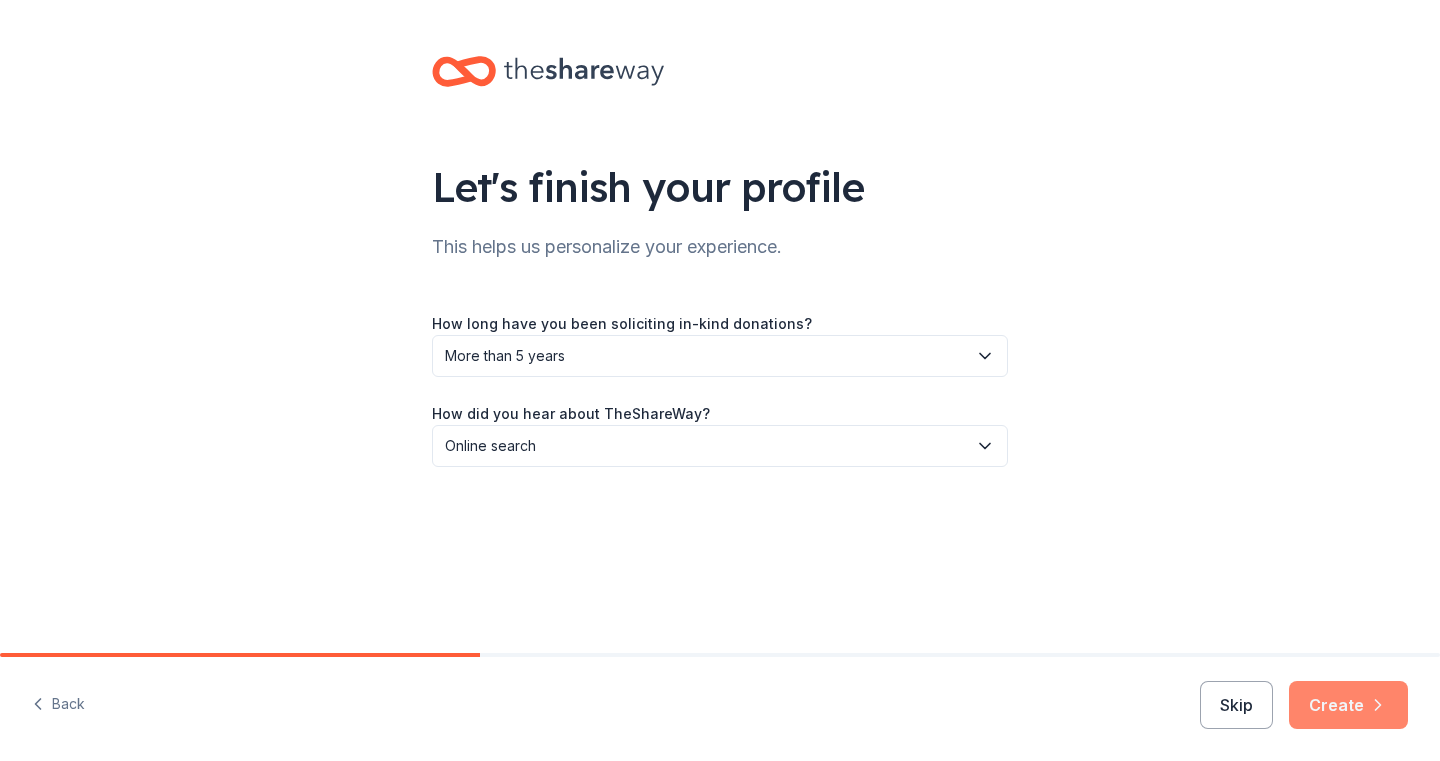 click on "Create" at bounding box center (1348, 705) 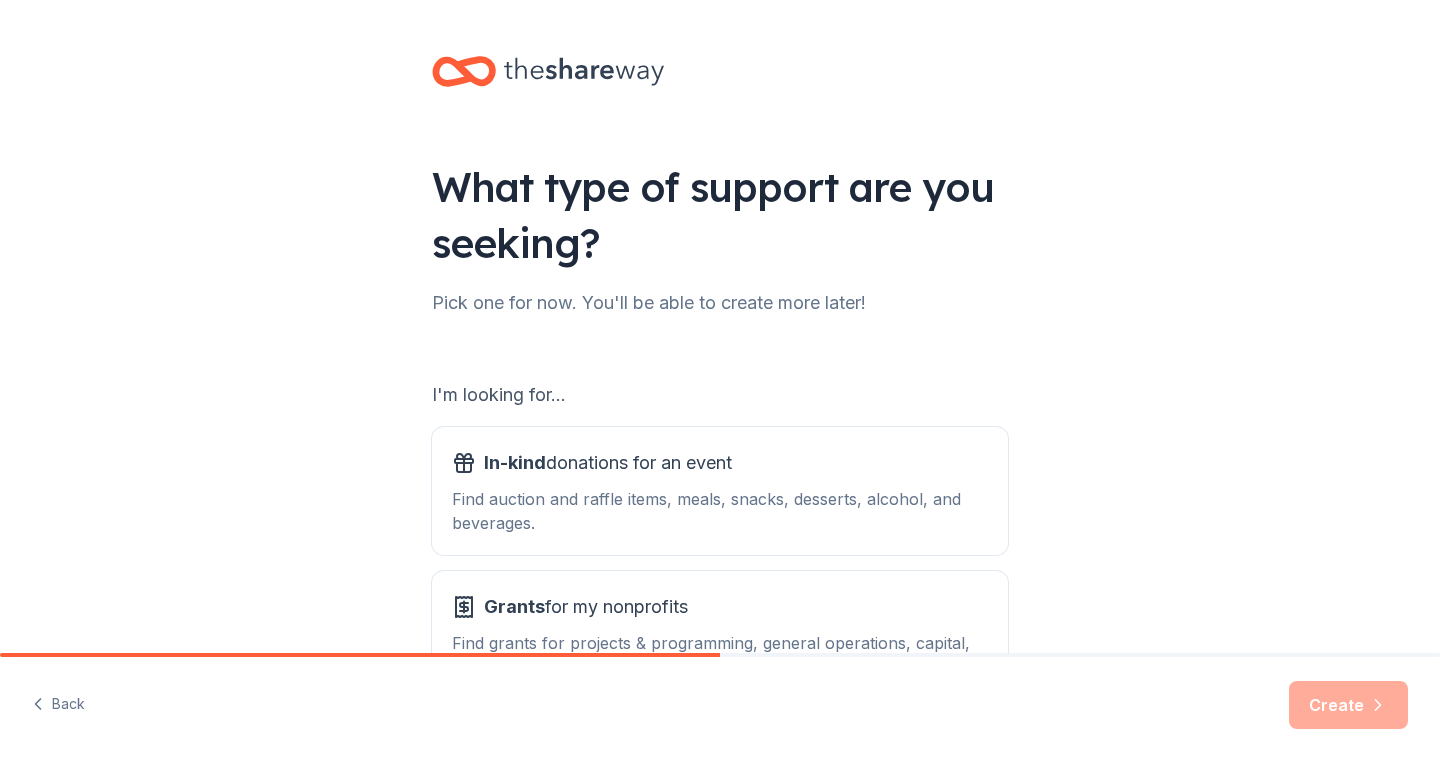 click on "What type of support are you seeking? Pick one for now. You'll be able to create more later! I'm looking for...   In-kind  donations for an event Find auction and raffle items, meals, snacks, desserts, alcohol, and beverages.   Grants  for my nonprofits Find grants for projects & programming, general operations, capital, scholarship, research, and more." at bounding box center (720, 403) 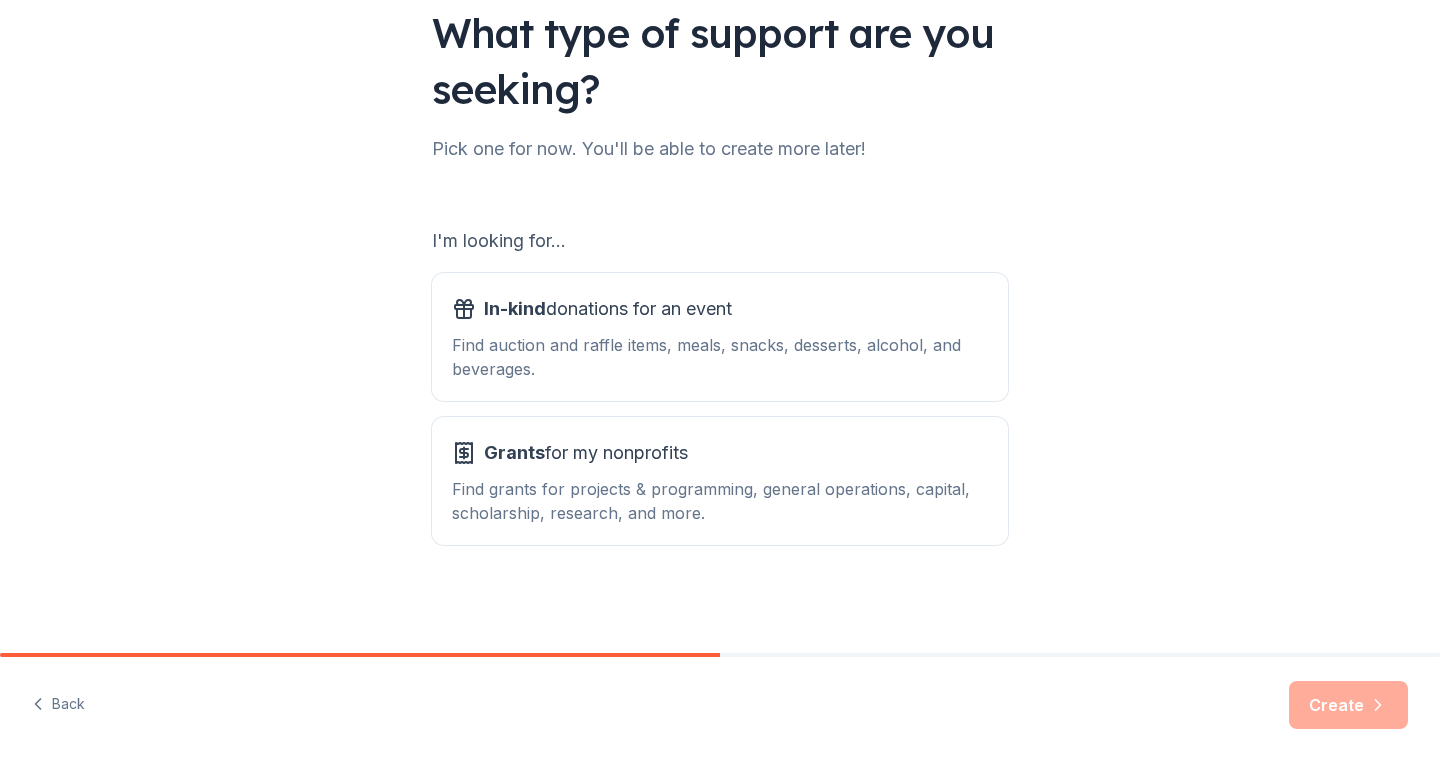 scroll, scrollTop: 154, scrollLeft: 0, axis: vertical 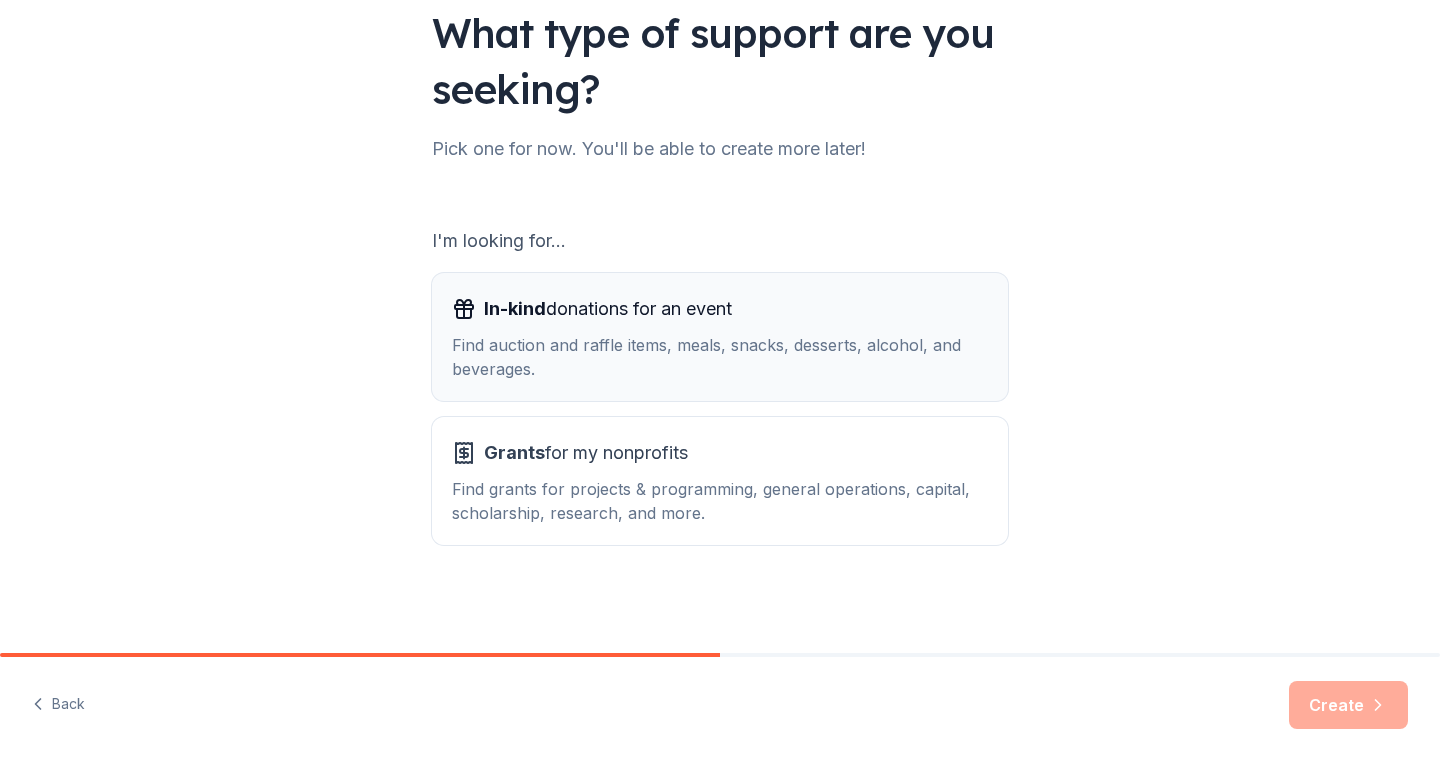 click on "Find auction and raffle items, meals, snacks, desserts, alcohol, and beverages." at bounding box center [720, 357] 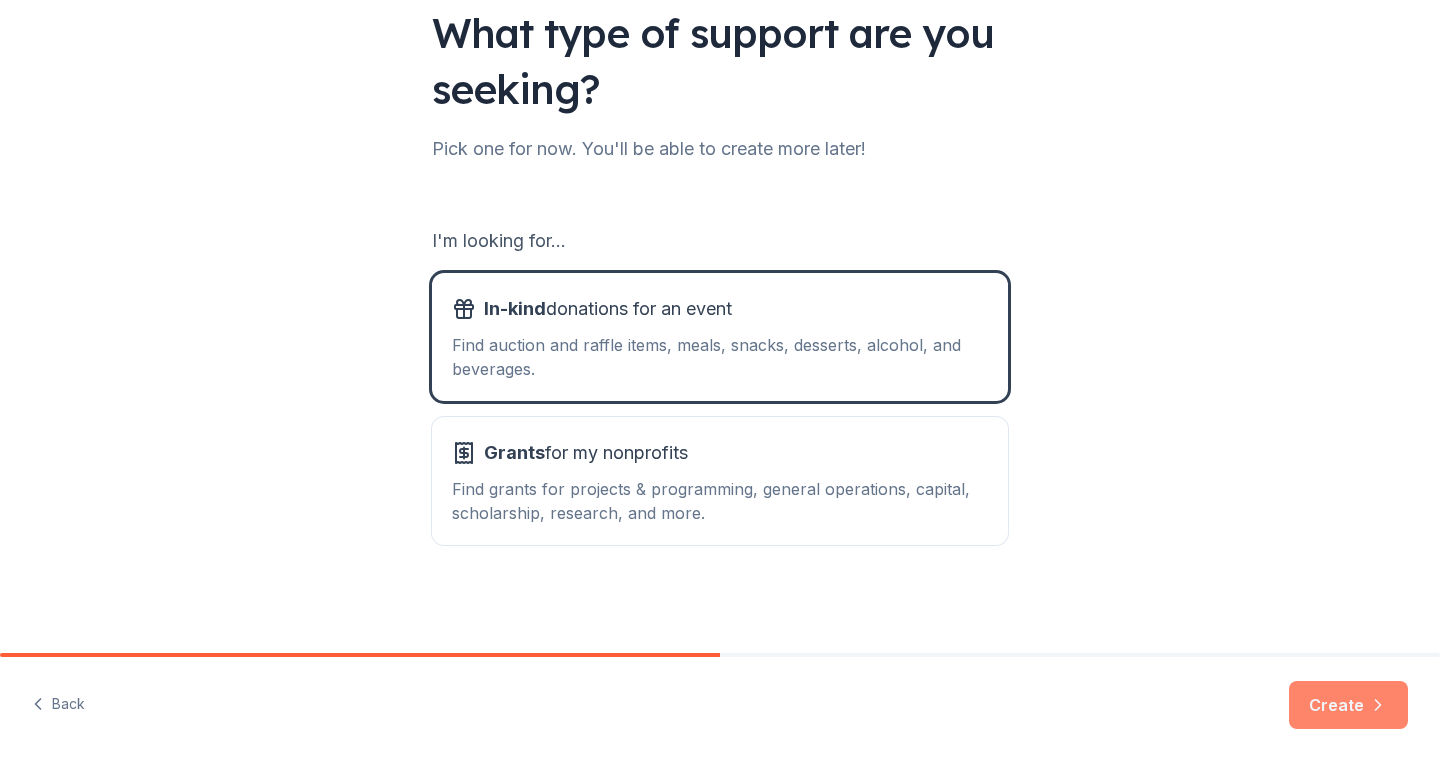 click on "Create" at bounding box center (1348, 705) 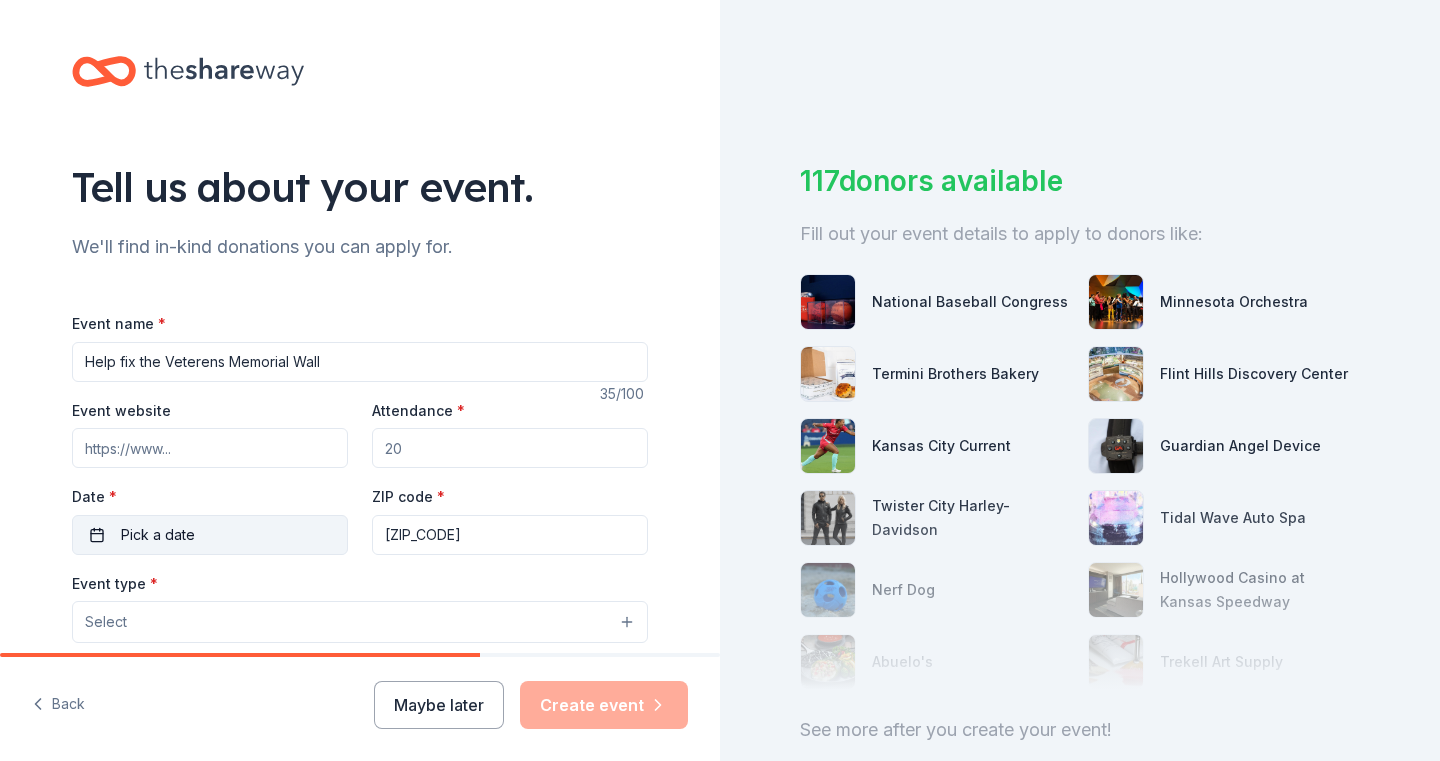 type on "Help fix the Veterens Memorial Wall" 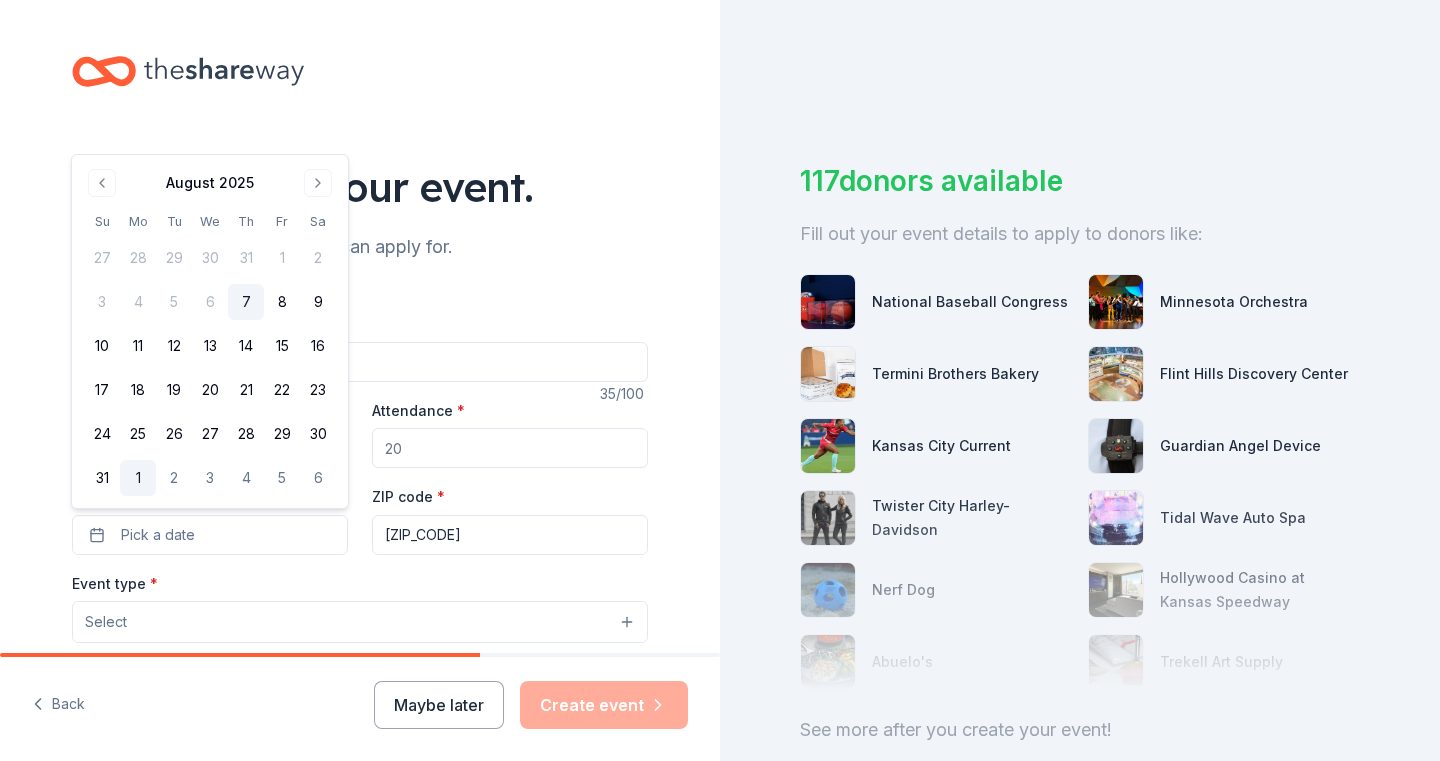 click on "1" at bounding box center [138, 478] 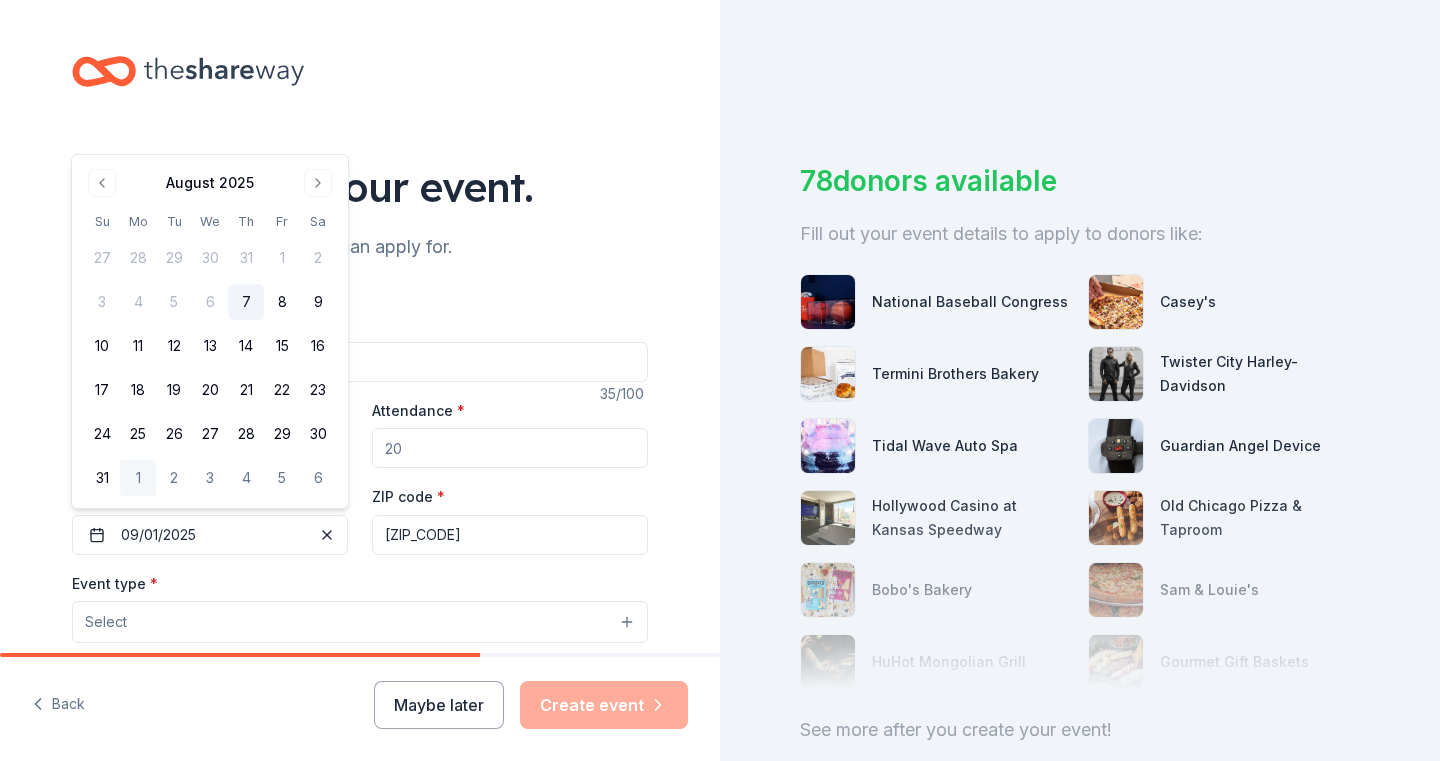 click on "Select" at bounding box center (360, 622) 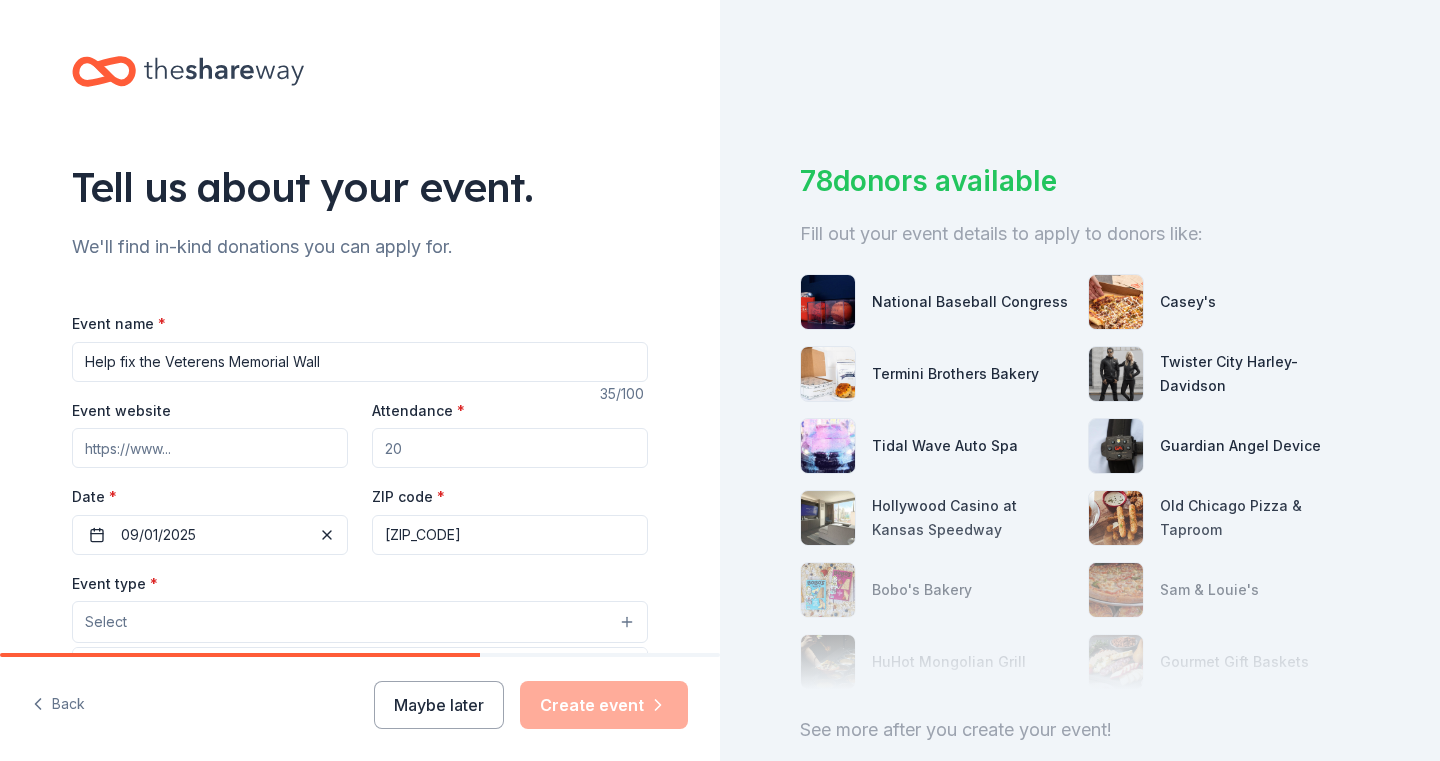click on "Select" at bounding box center (360, 622) 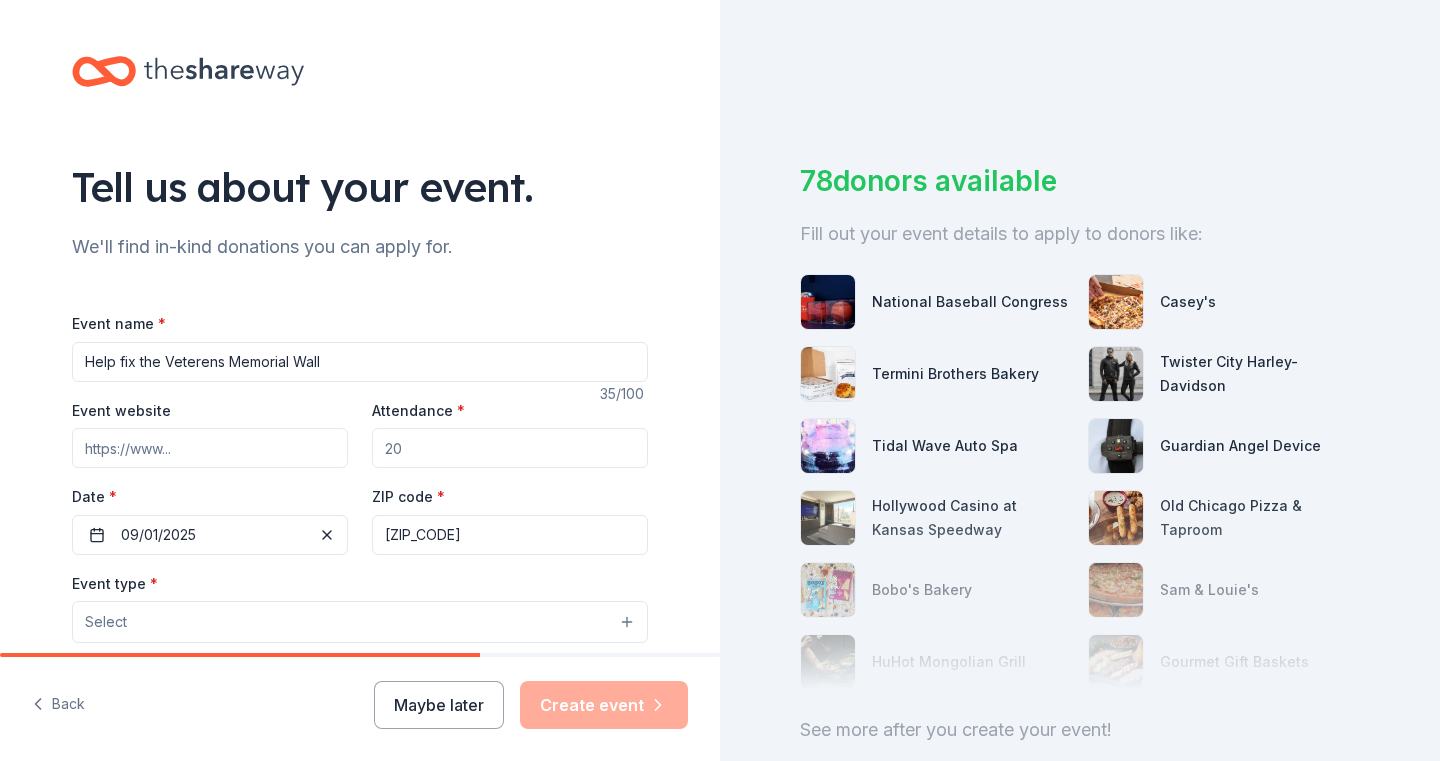 click on "Select" at bounding box center (360, 622) 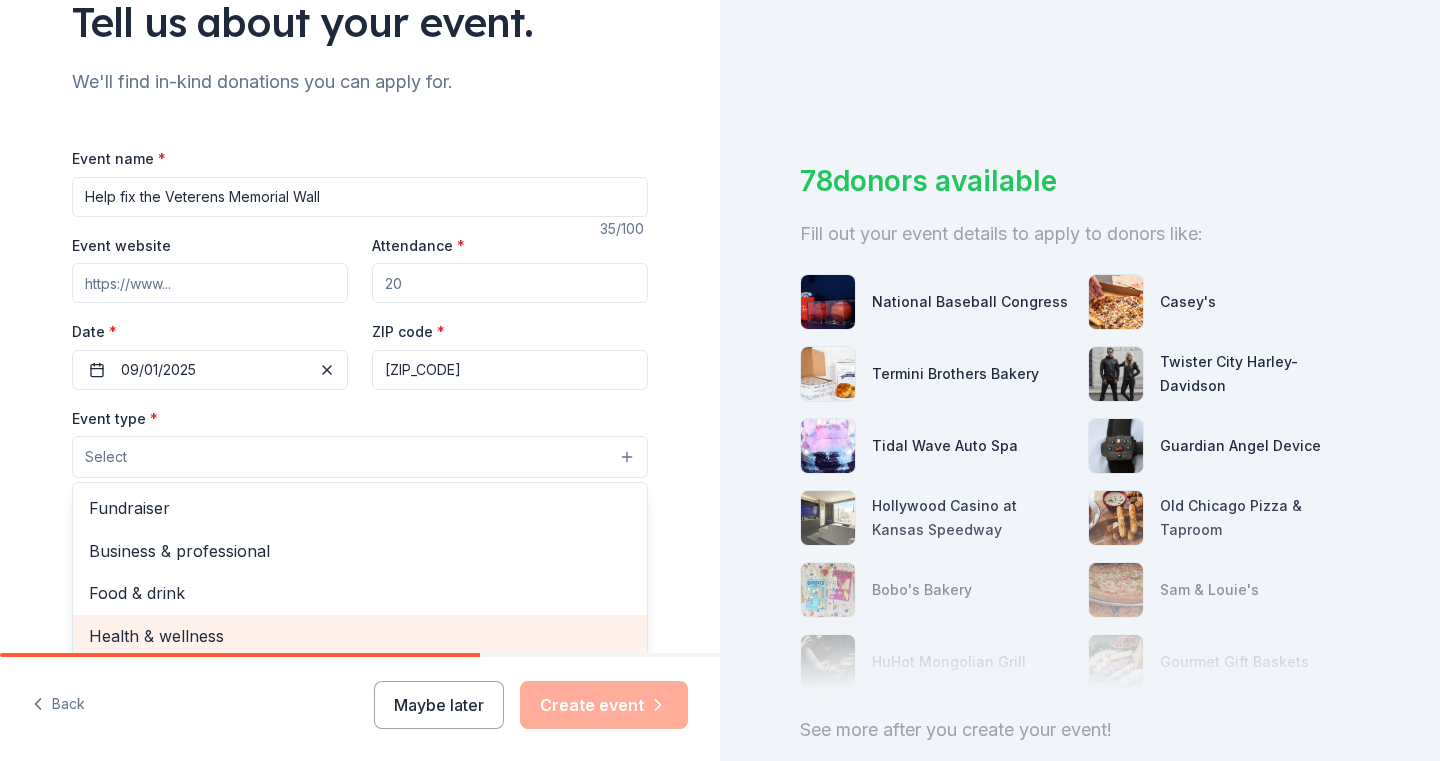 scroll, scrollTop: 207, scrollLeft: 0, axis: vertical 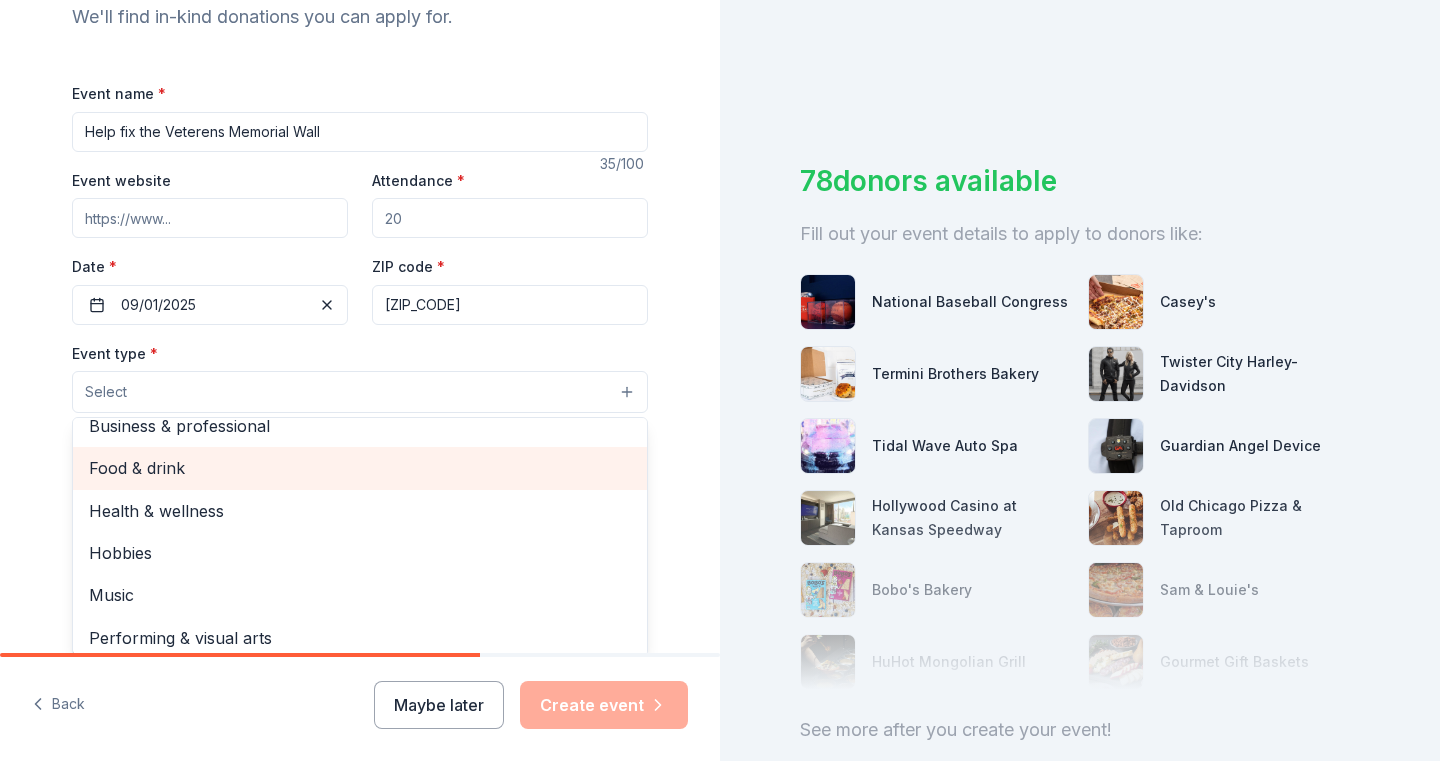 click on "Food & drink" at bounding box center (360, 468) 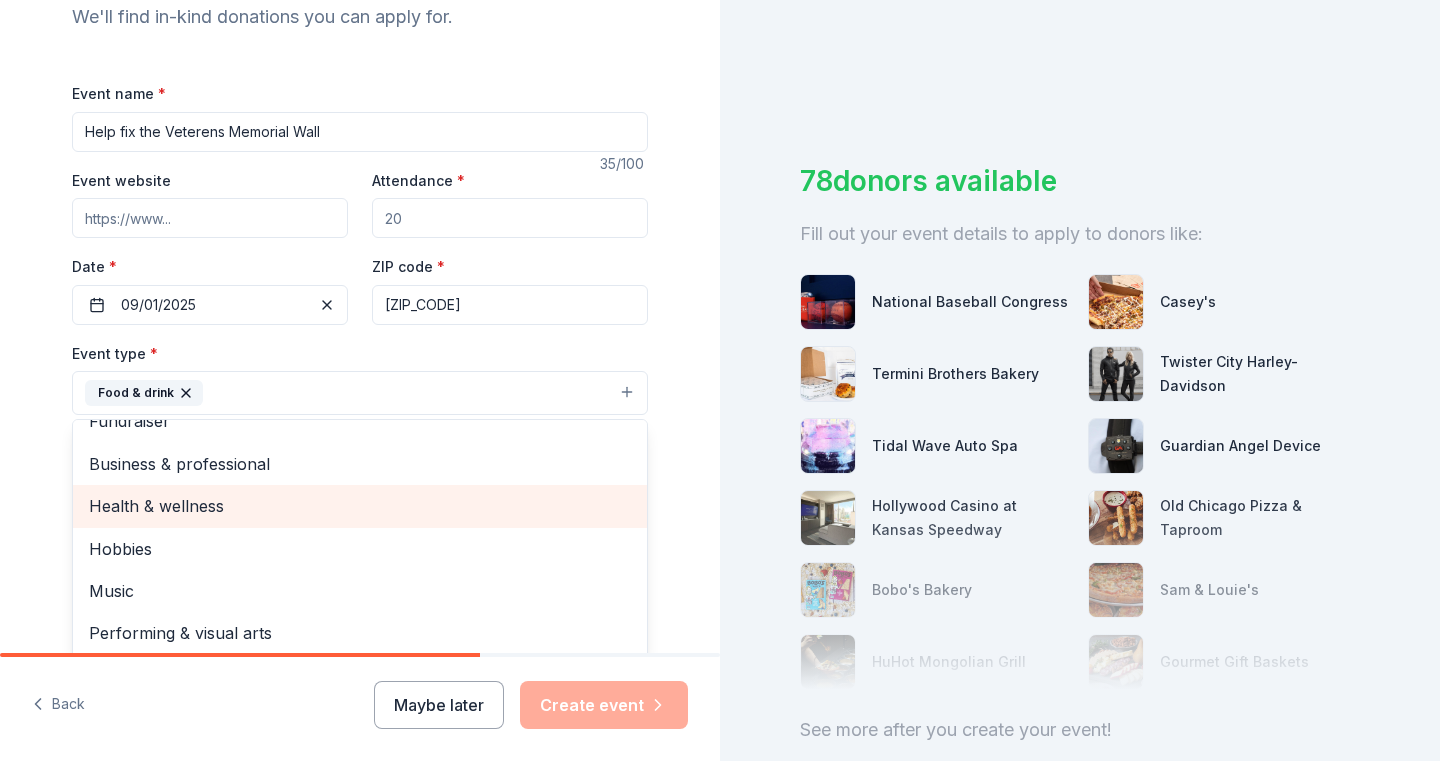 scroll, scrollTop: 22, scrollLeft: 0, axis: vertical 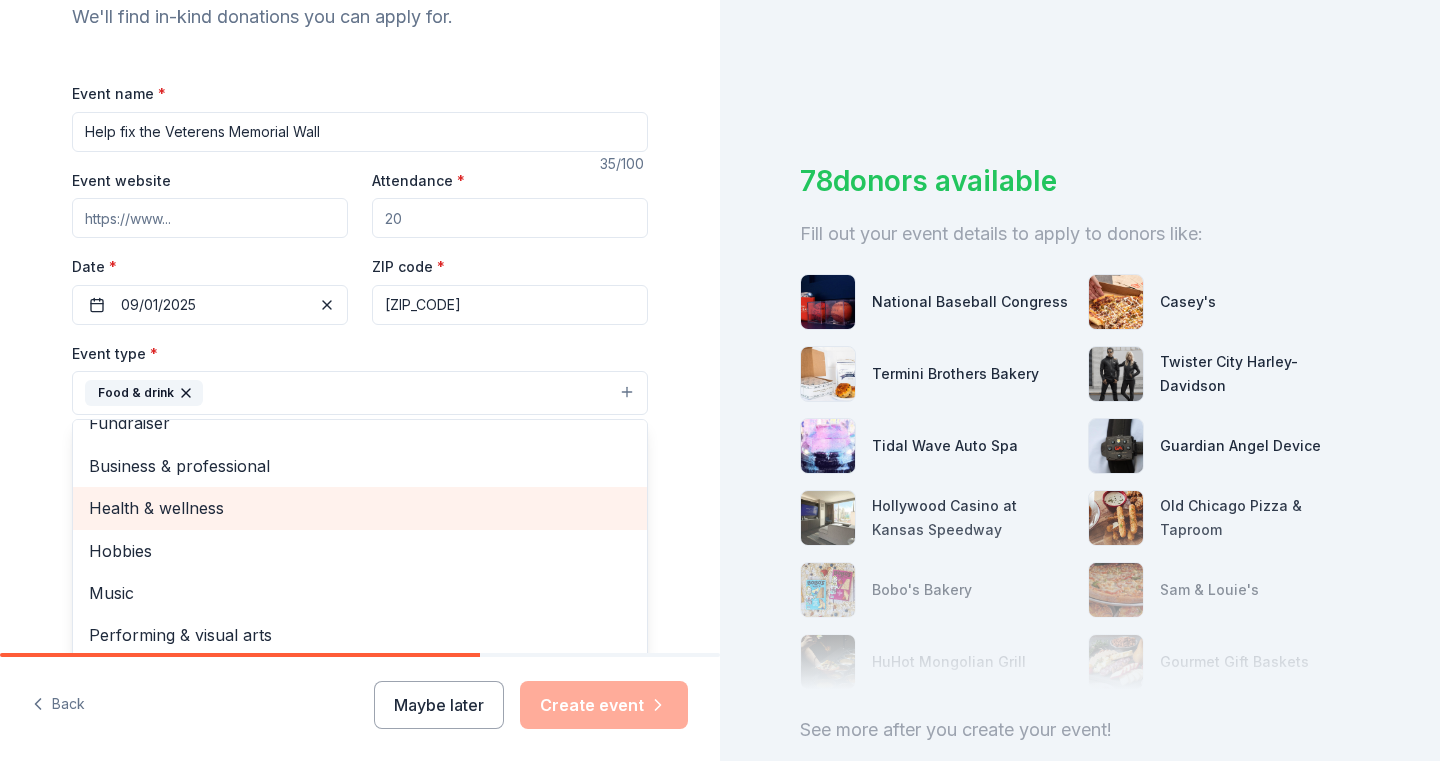 click on "Business & professional" at bounding box center (360, 466) 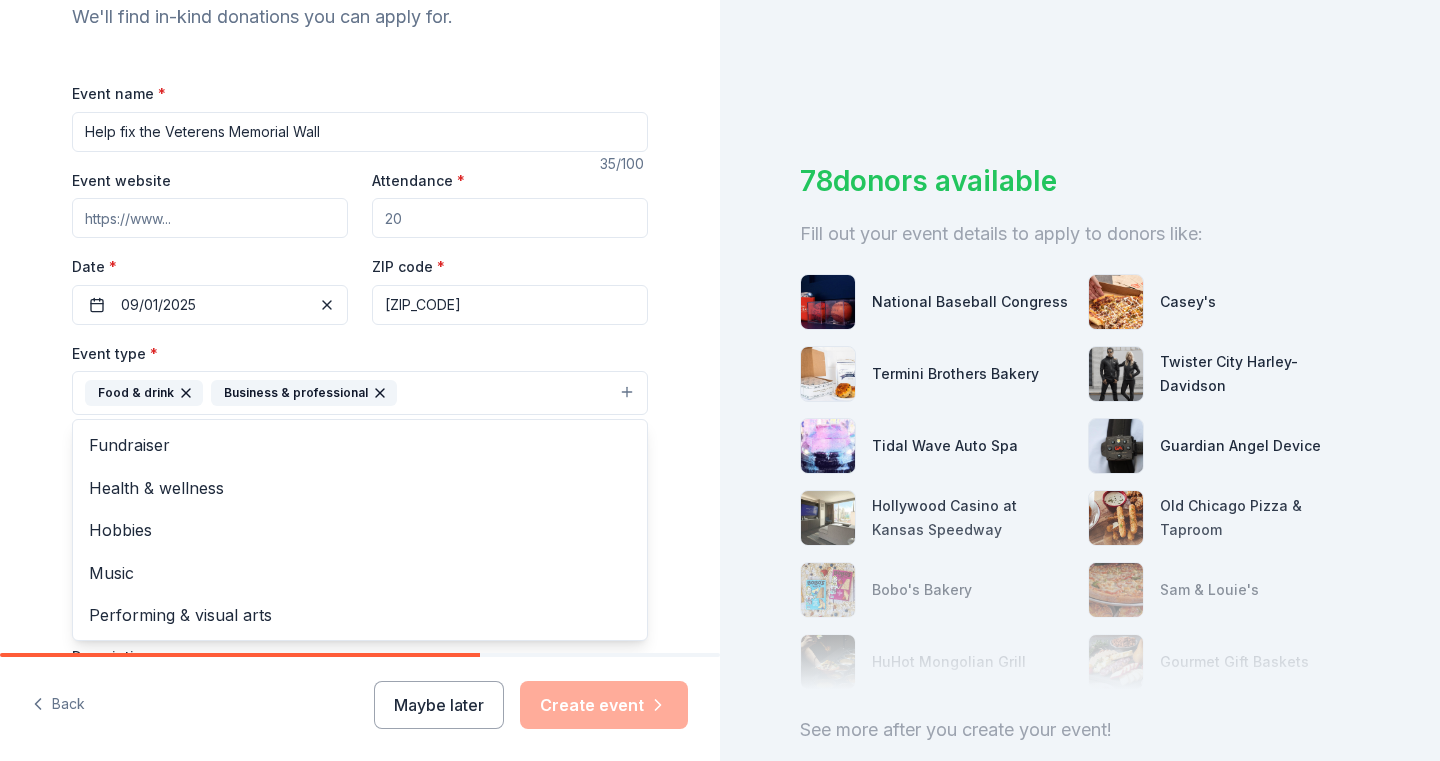 click 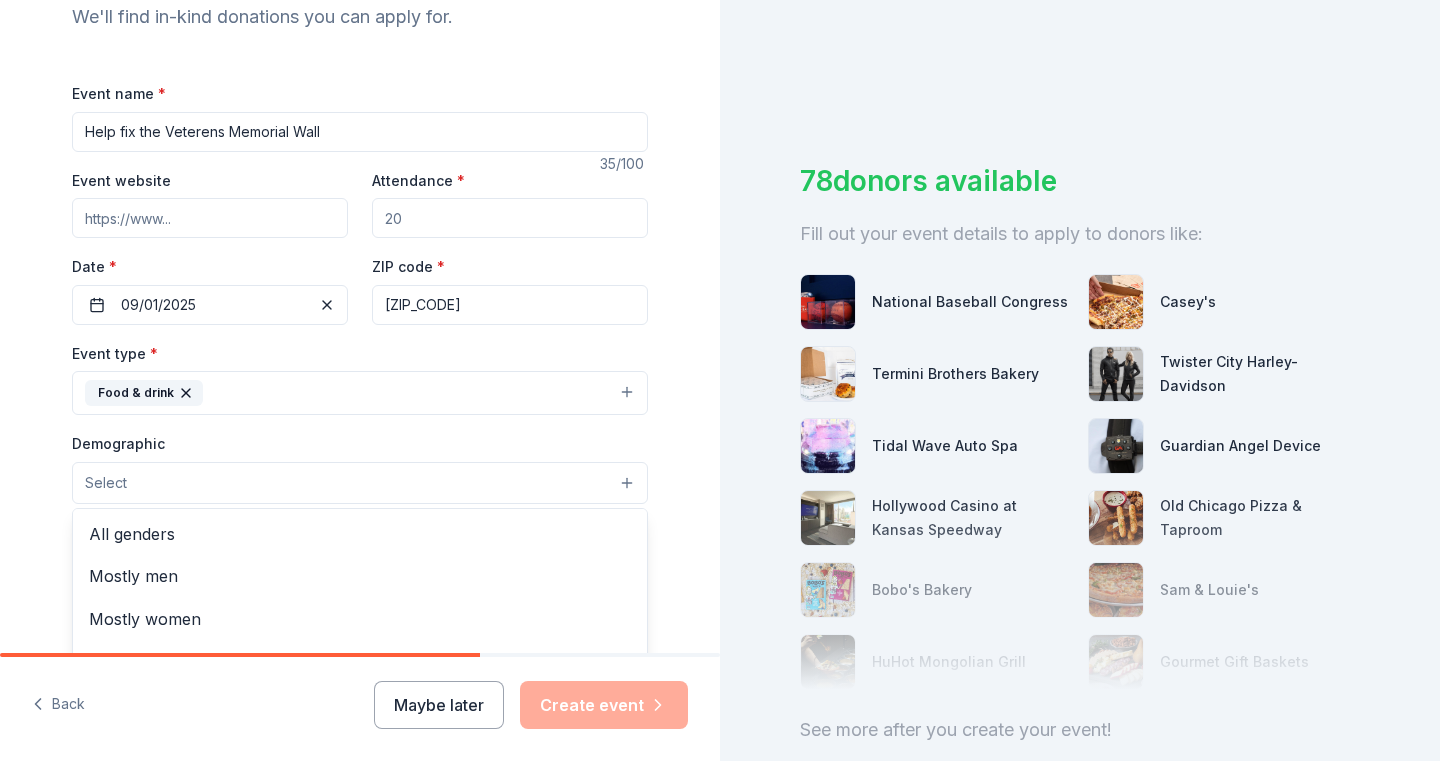 click on "Select" at bounding box center [360, 483] 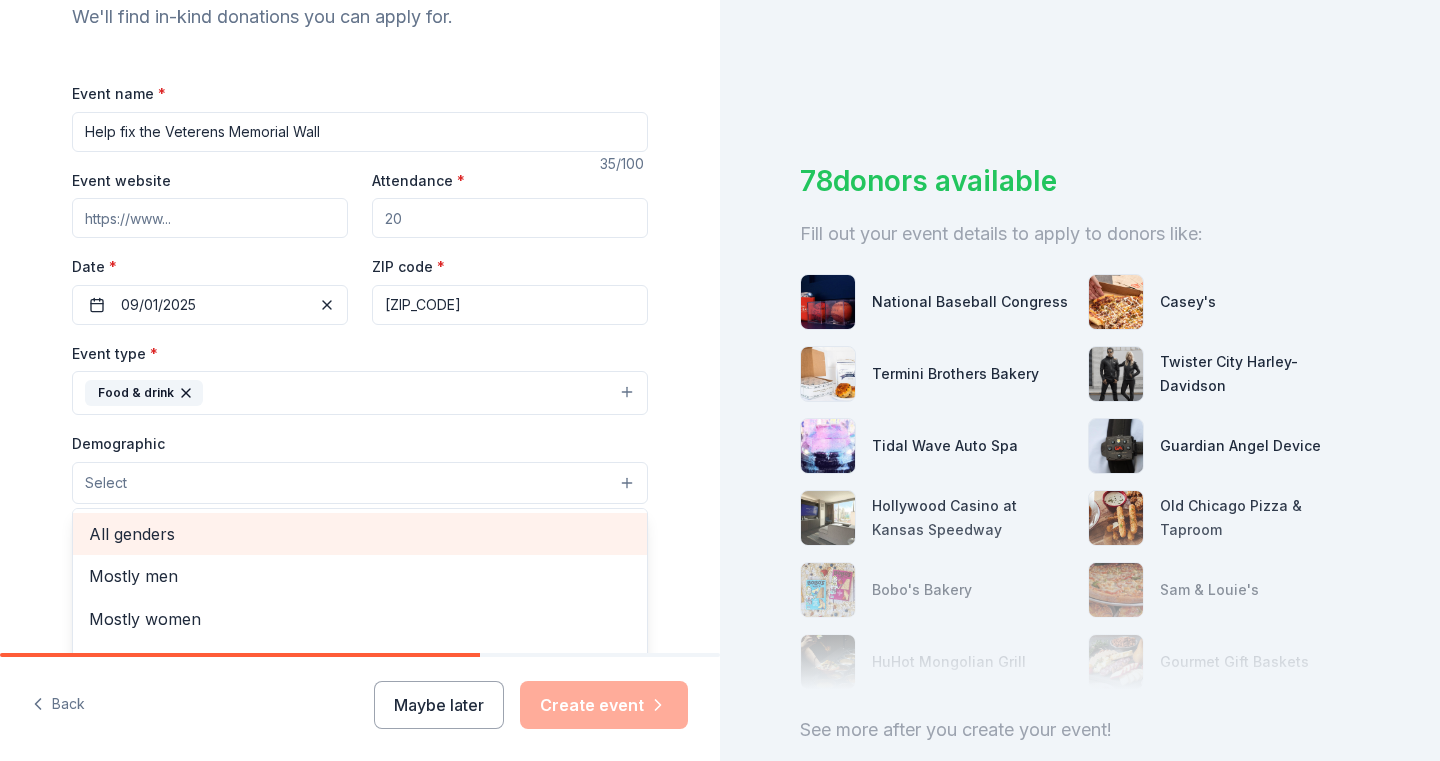 click on "All genders" at bounding box center [360, 534] 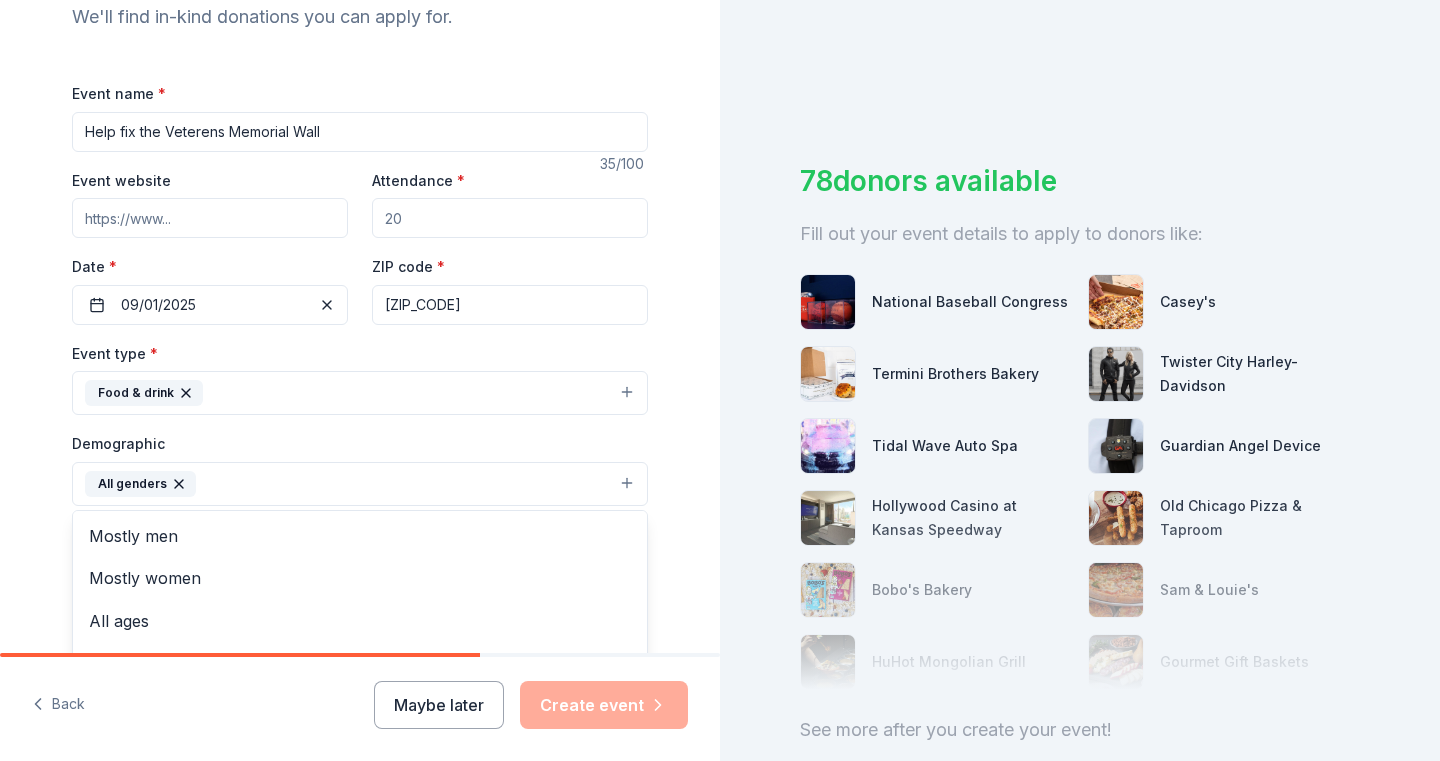 click on "Tell us about your event. We'll find in-kind donations you can apply for. Event name * Help fix the Veterens Memorial Wall 35 /100 Event website Attendance * Date * 09/01/2025 ZIP code * [ZIP_CODE] Event type * Food & drink Demographic All genders All ages 0-10 yrs 10-20 yrs 20-30 yrs 30-40 yrs 40-50 yrs 50-60 yrs 60-70 yrs 70-80 yrs 80+ yrs We use this information to help brands find events with their target demographic to sponsor their products. Mailing address Apt/unit Description What are you looking for? * Auction & raffle Meals Snacks Desserts Alcohol Beverages Send me reminders Email me reminders of donor application deadlines Recurring event" at bounding box center [360, 437] 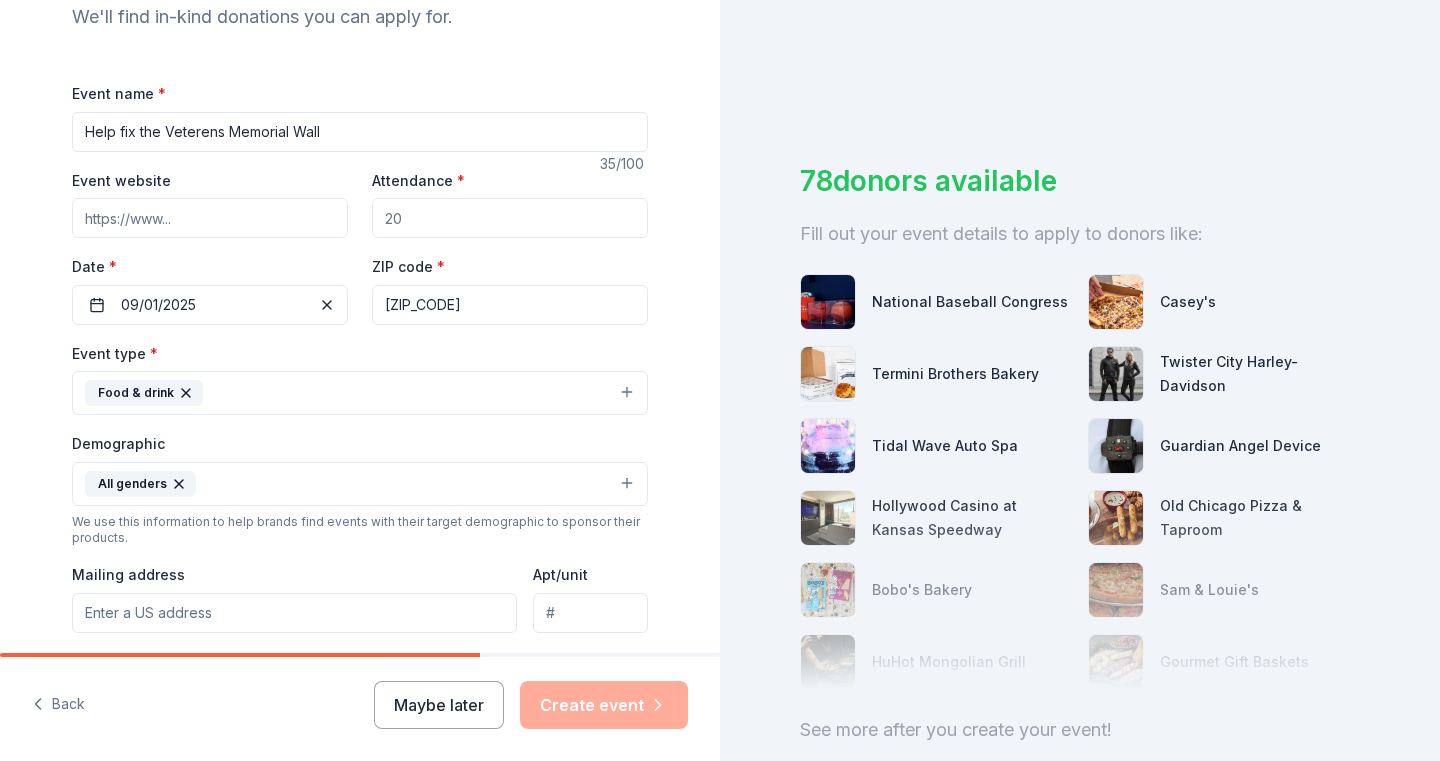 type 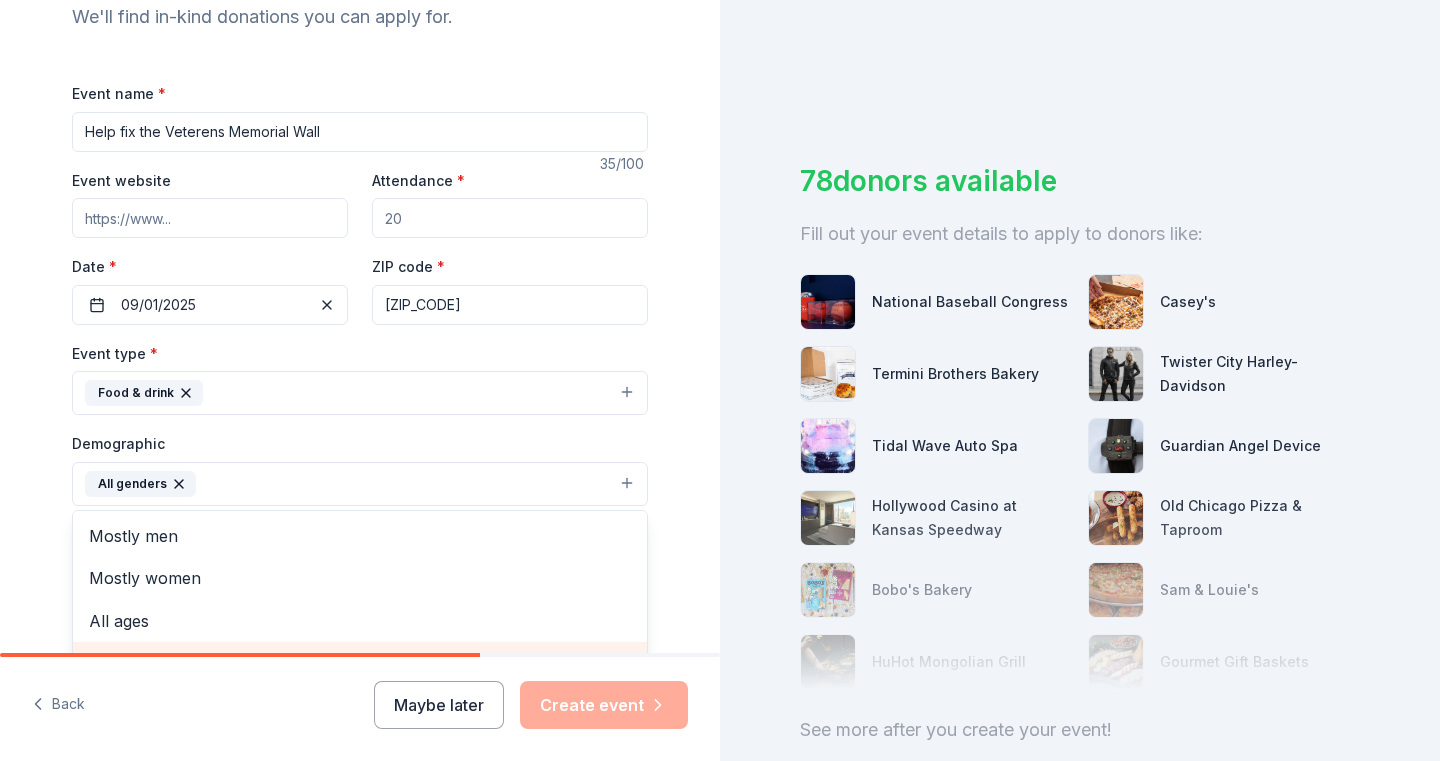 scroll, scrollTop: 322, scrollLeft: 0, axis: vertical 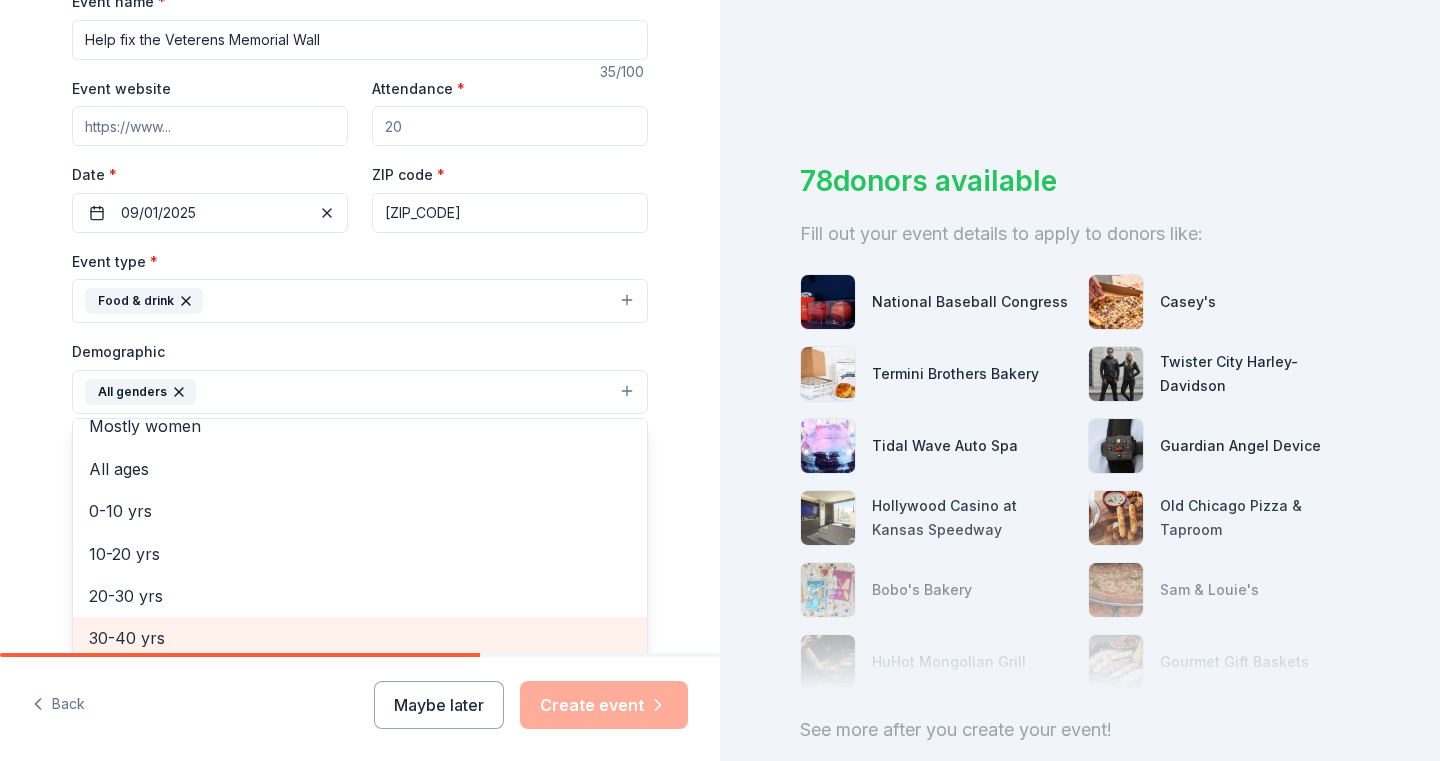 click on "Tell us about your event. We'll find in-kind donations you can apply for. Event name * Help fix the Veterens Memorial Wall 35 /100 Event website Attendance * Date * 09/01/2025 ZIP code * [ZIP_CODE] Event type * Food & drink Demographic All genders All ages 0-10 yrs 10-20 yrs 20-30 yrs 30-40 yrs 40-50 yrs 50-60 yrs 60-70 yrs 70-80 yrs 80+ yrs We use this information to help brands find events with their target demographic to sponsor their products. Mailing address Apt/unit Description What are you looking for? * Auction & raffle Meals Snacks Desserts Alcohol Beverages Send me reminders Email me reminders of donor application deadlines Recurring event" at bounding box center [360, 345] 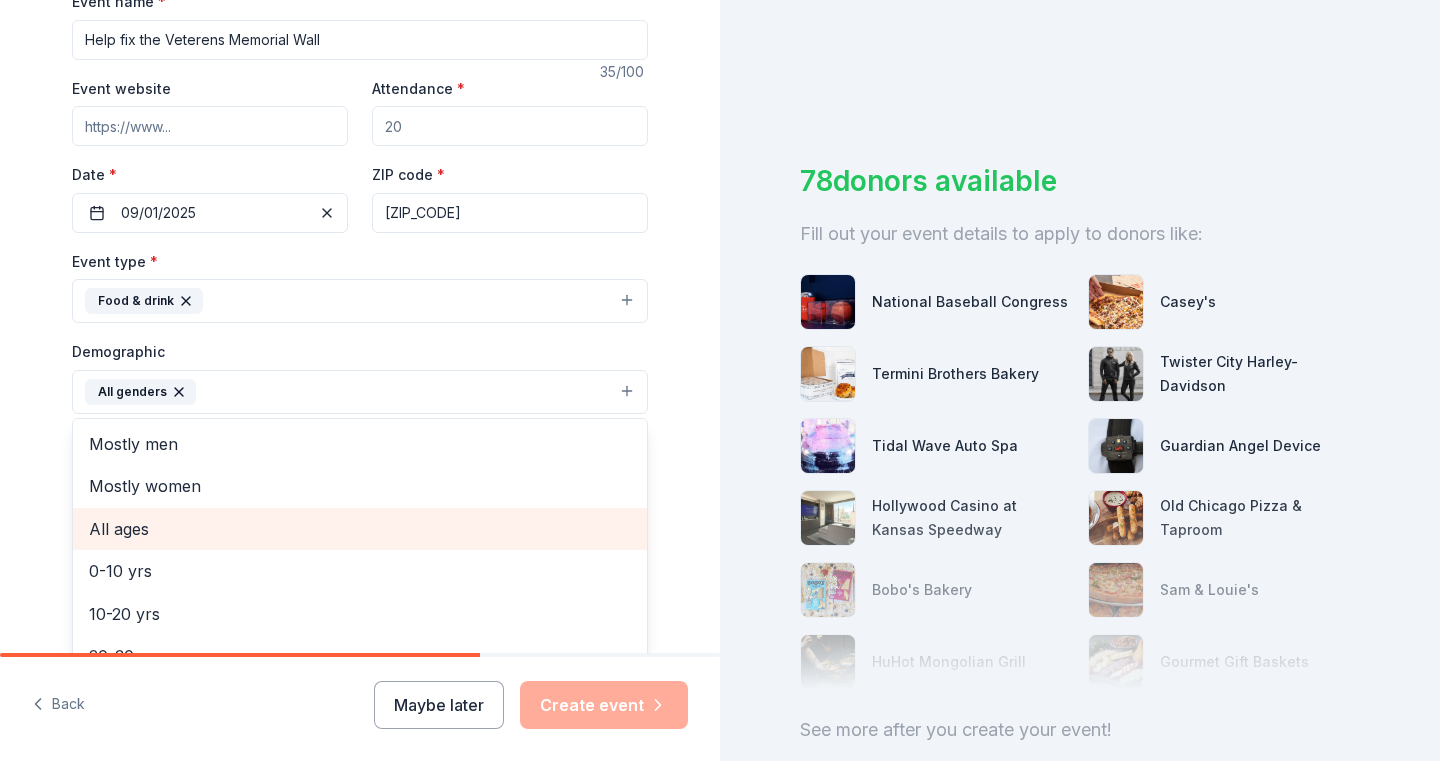 click on "All ages" at bounding box center (360, 529) 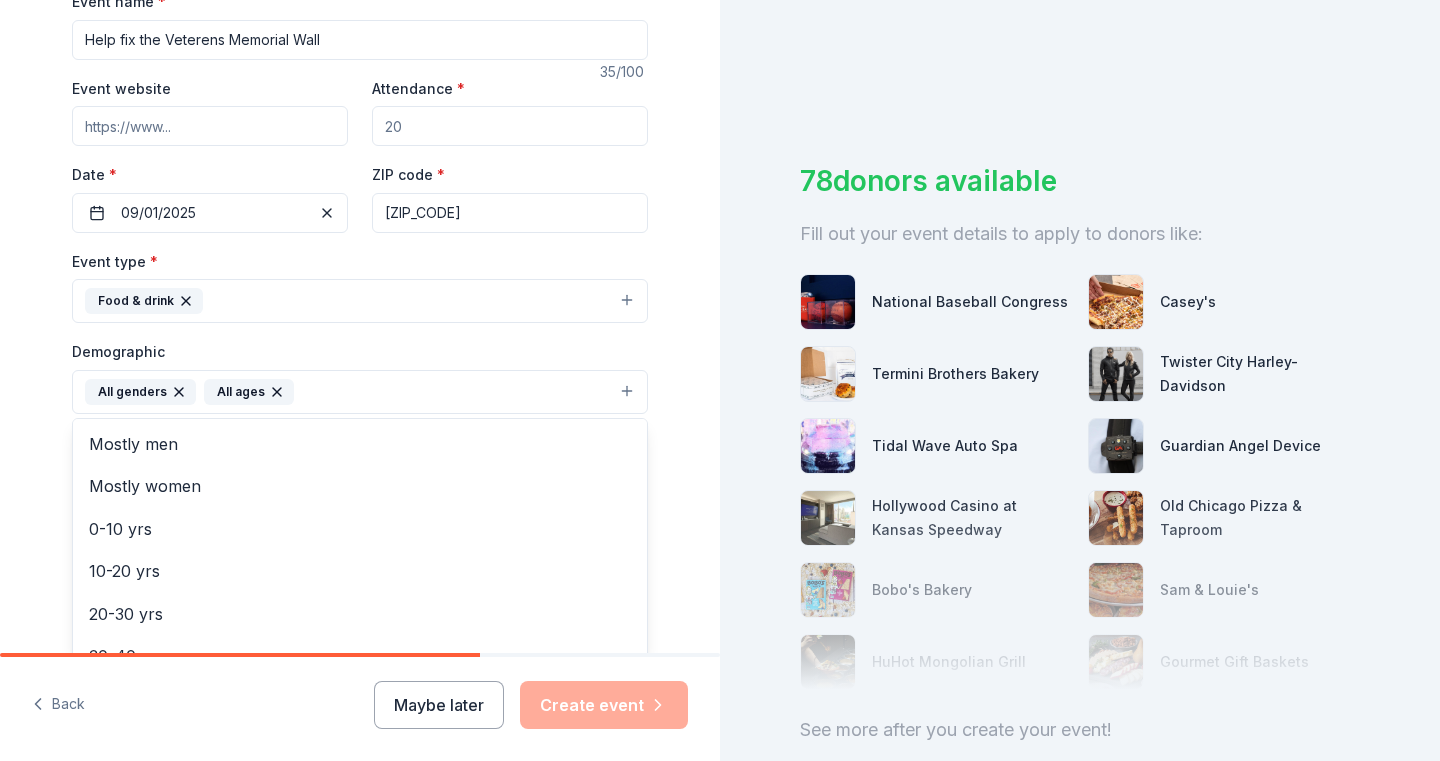 click on "Tell us about your event. We'll find in-kind donations you can apply for. Event name * Help fix the Veterens Memorial Wall 35 /100 Event website Attendance * Date * 09/01/2025 ZIP code * [ZIP_CODE] Event type * Food & drink Demographic All genders All ages Mostly men Mostly women 0-10 yrs 10-20 yrs 20-30 yrs 30-40 yrs 40-50 yrs 50-60 yrs 60-70 yrs 70-80 yrs 80+ yrs We use this information to help brands find events with their target demographic to sponsor their products. Mailing address Apt/unit Description What are you looking for? * Auction & raffle Meals Snacks Desserts Alcohol Beverages Send me reminders Email me reminders of donor application deadlines Recurring event" at bounding box center [360, 345] 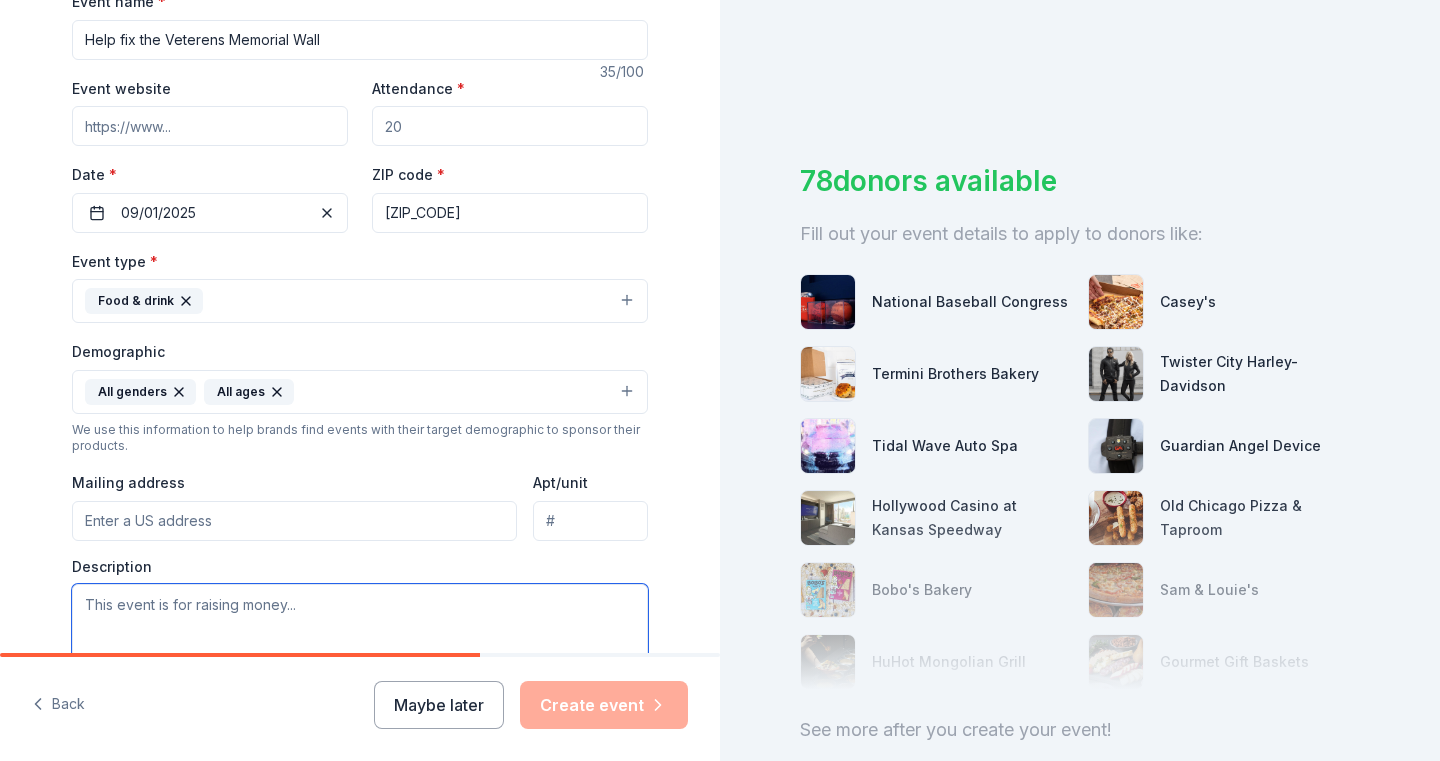 click at bounding box center (360, 629) 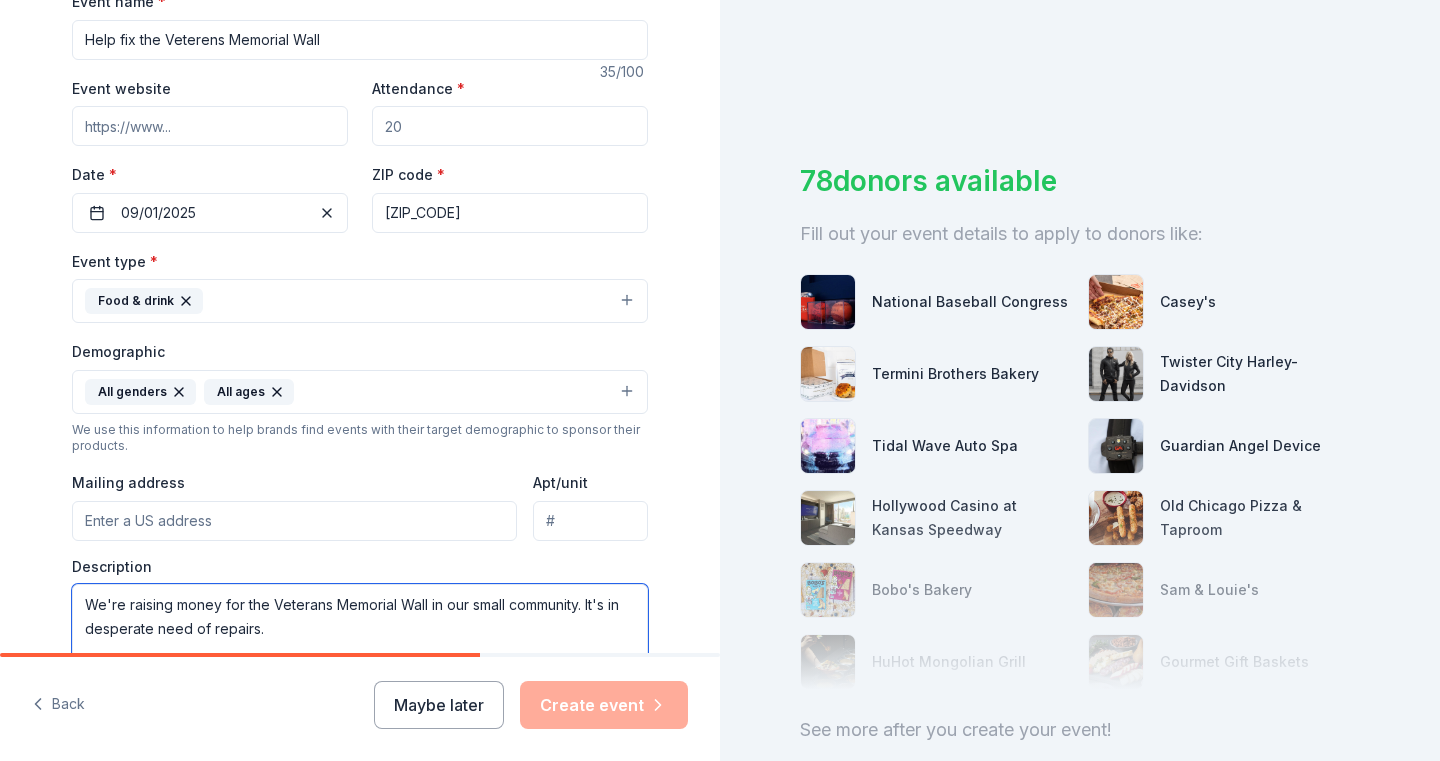 type on "We're raising money for the Veterans Memorial Wall in our small community. It's in desperate need of repairs." 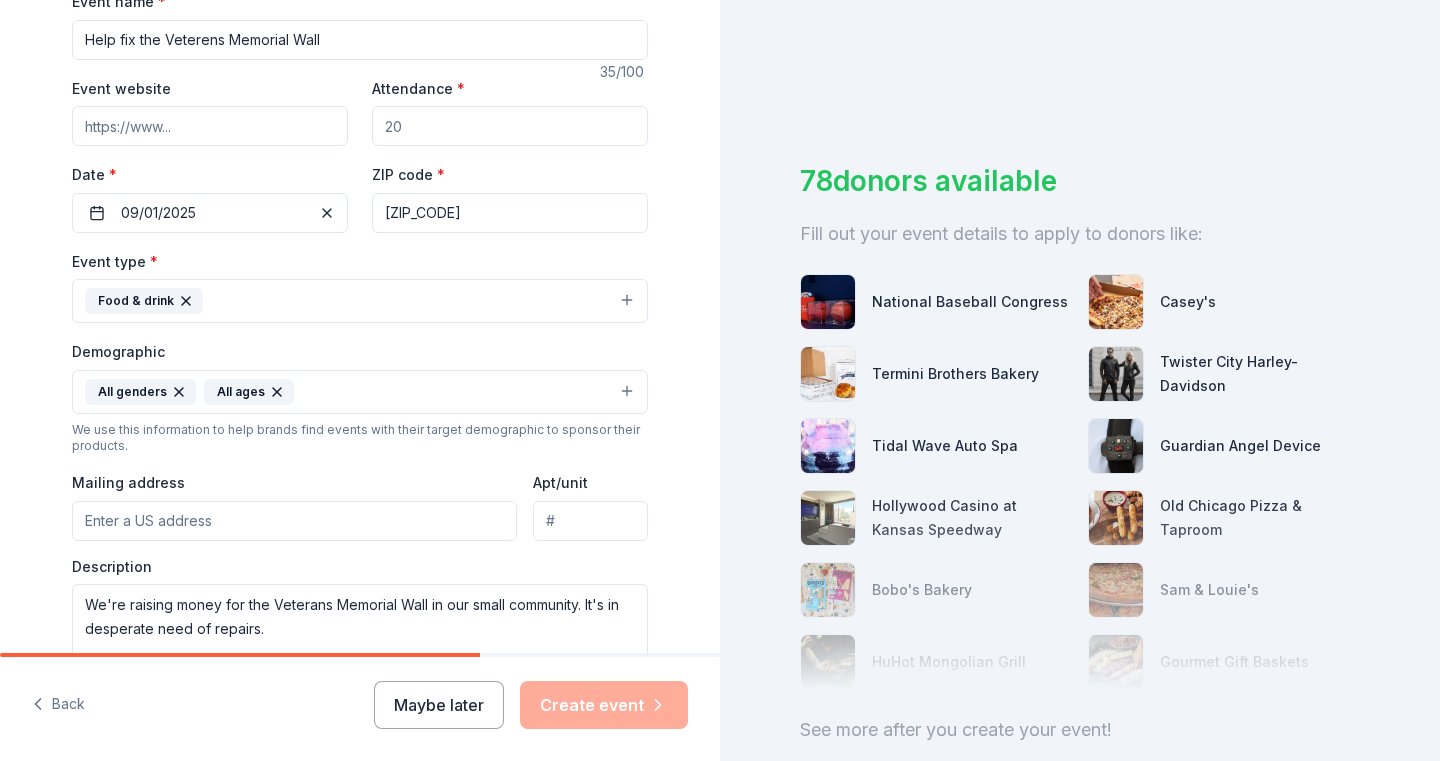 click on "Maybe later Create event" at bounding box center (531, 705) 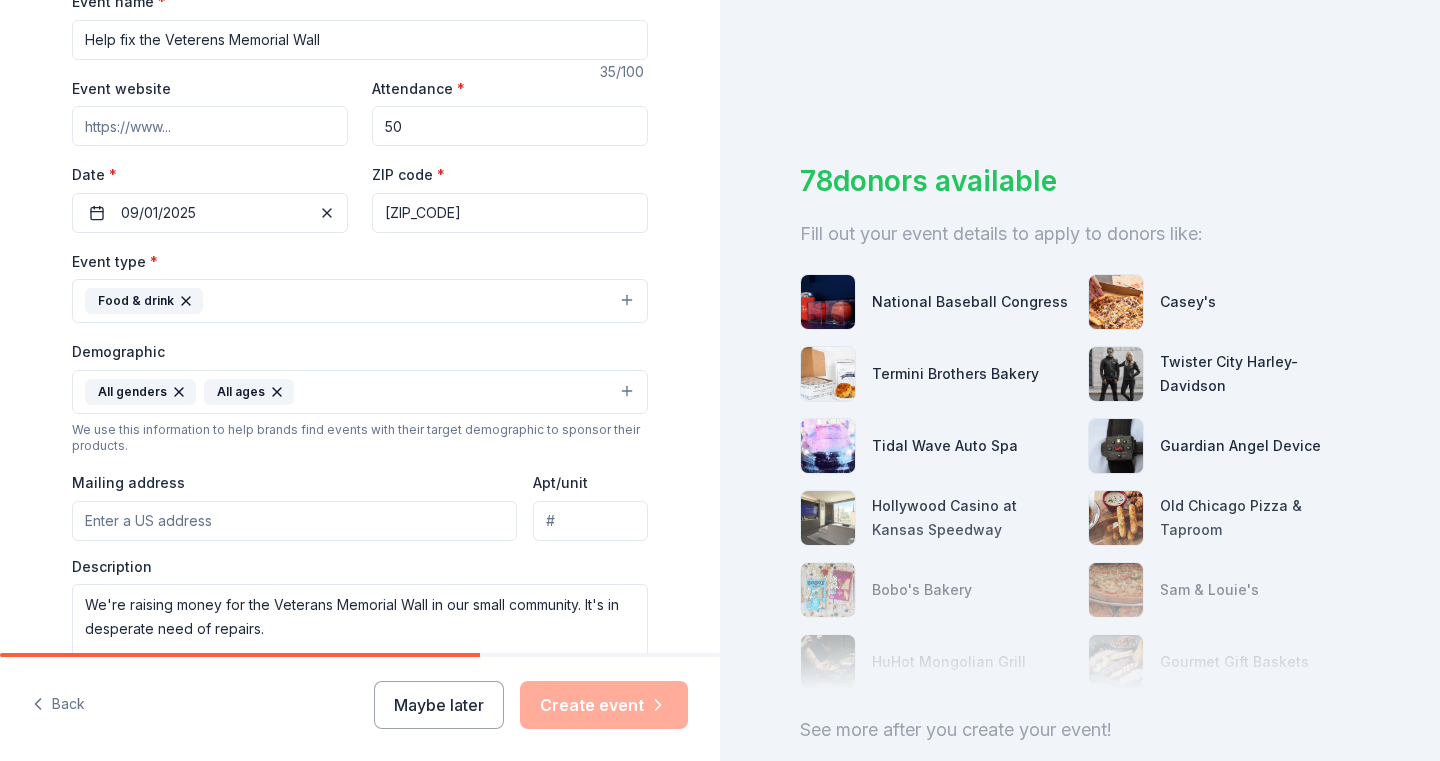 type on "50" 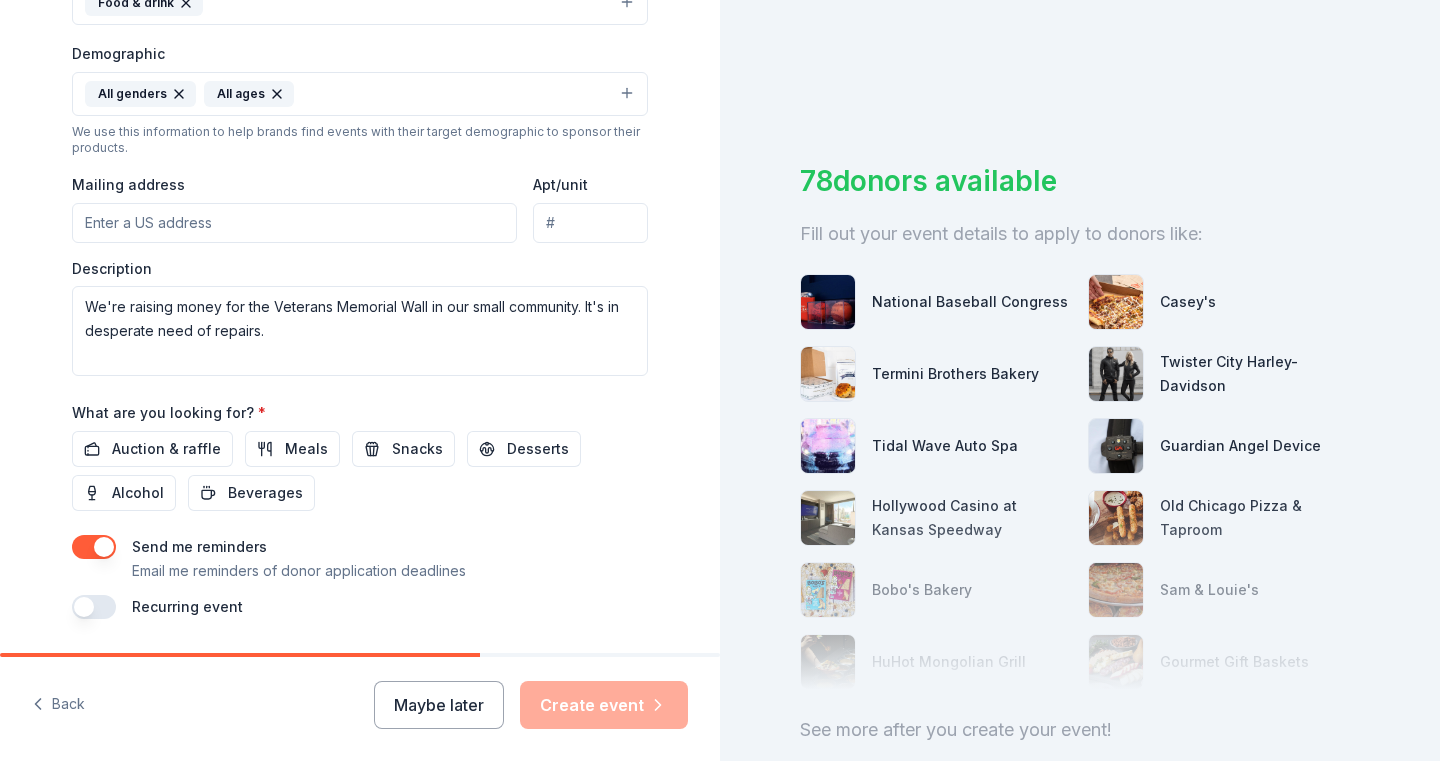 scroll, scrollTop: 642, scrollLeft: 0, axis: vertical 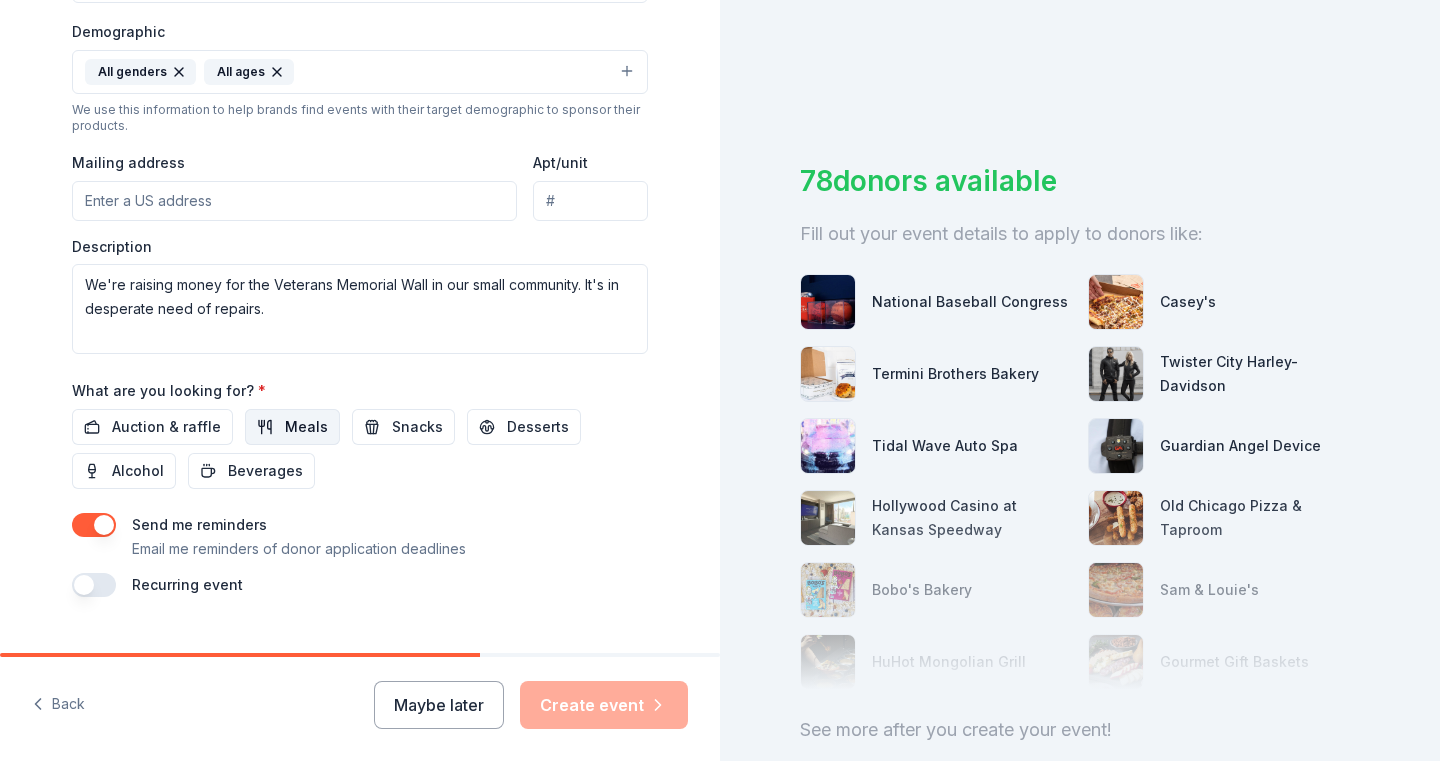 click on "Meals" at bounding box center (306, 427) 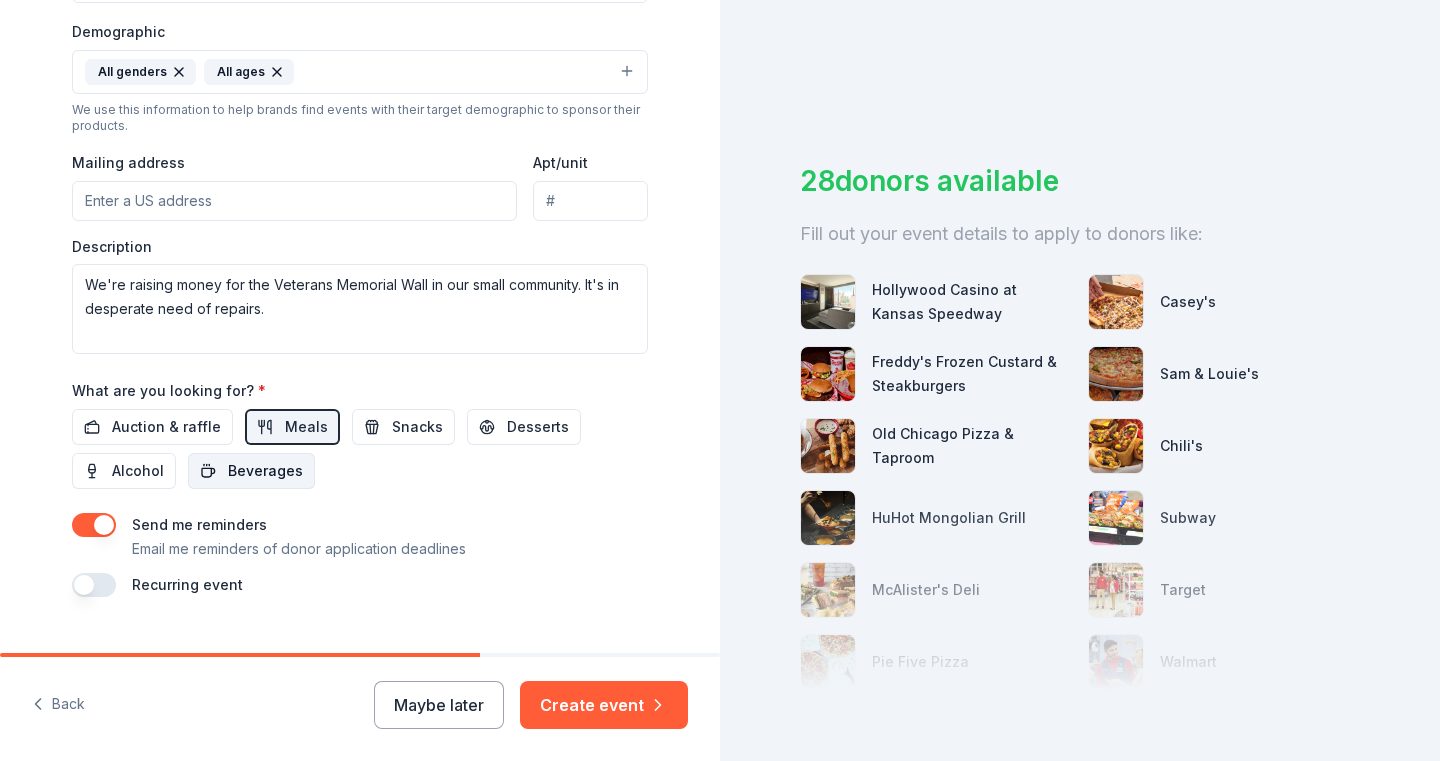 click on "Beverages" at bounding box center [265, 471] 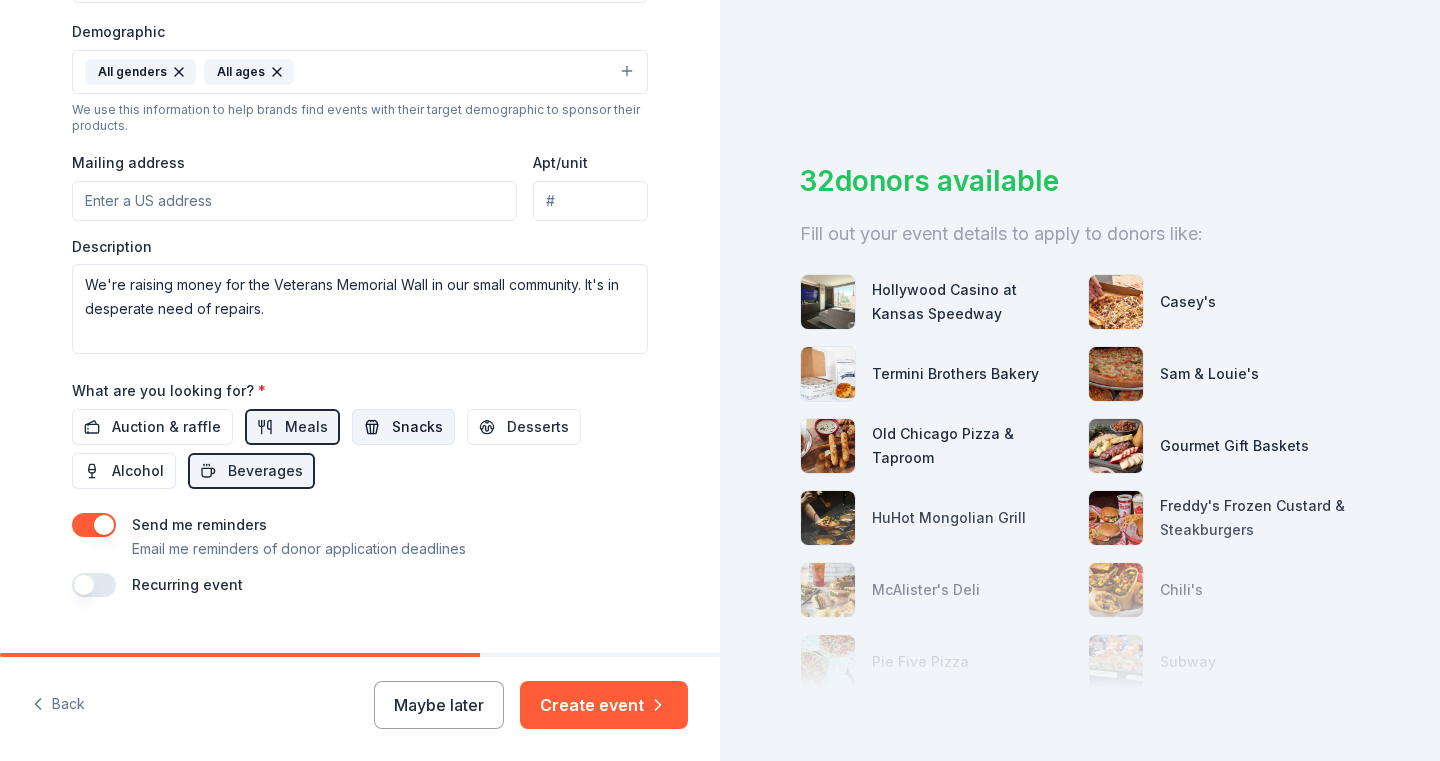 click on "Snacks" at bounding box center [417, 427] 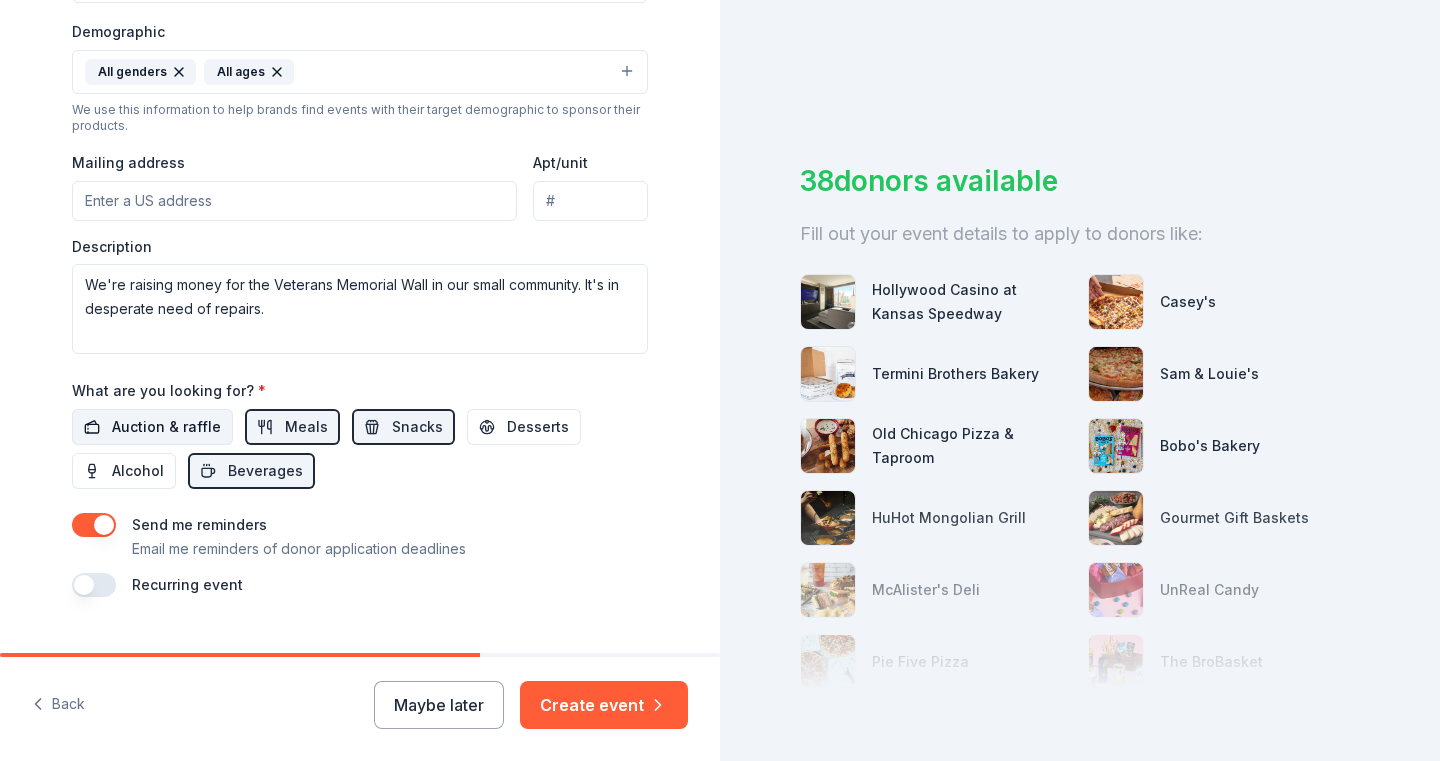 click on "Auction & raffle" at bounding box center [166, 427] 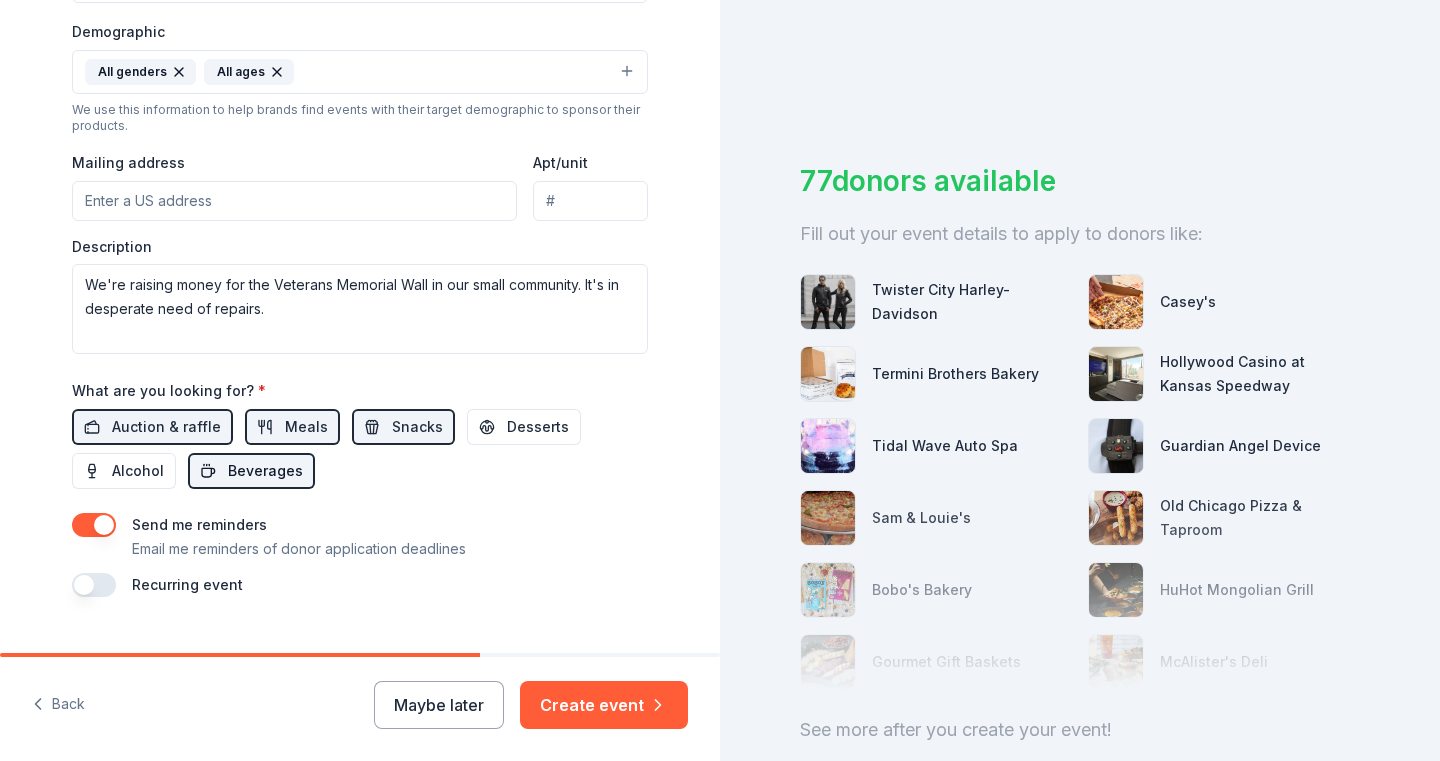 click on "Beverages" at bounding box center (265, 471) 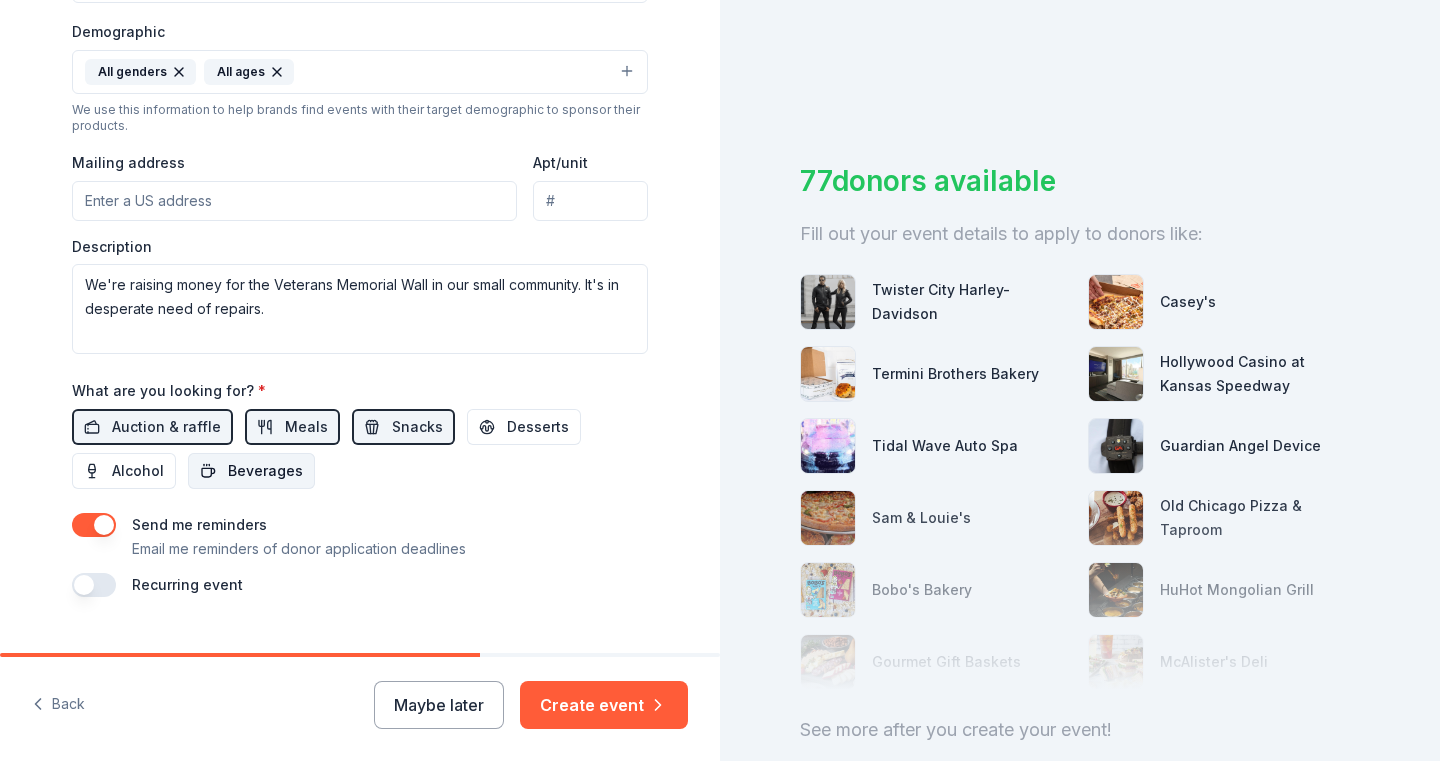 click on "Beverages" at bounding box center [265, 471] 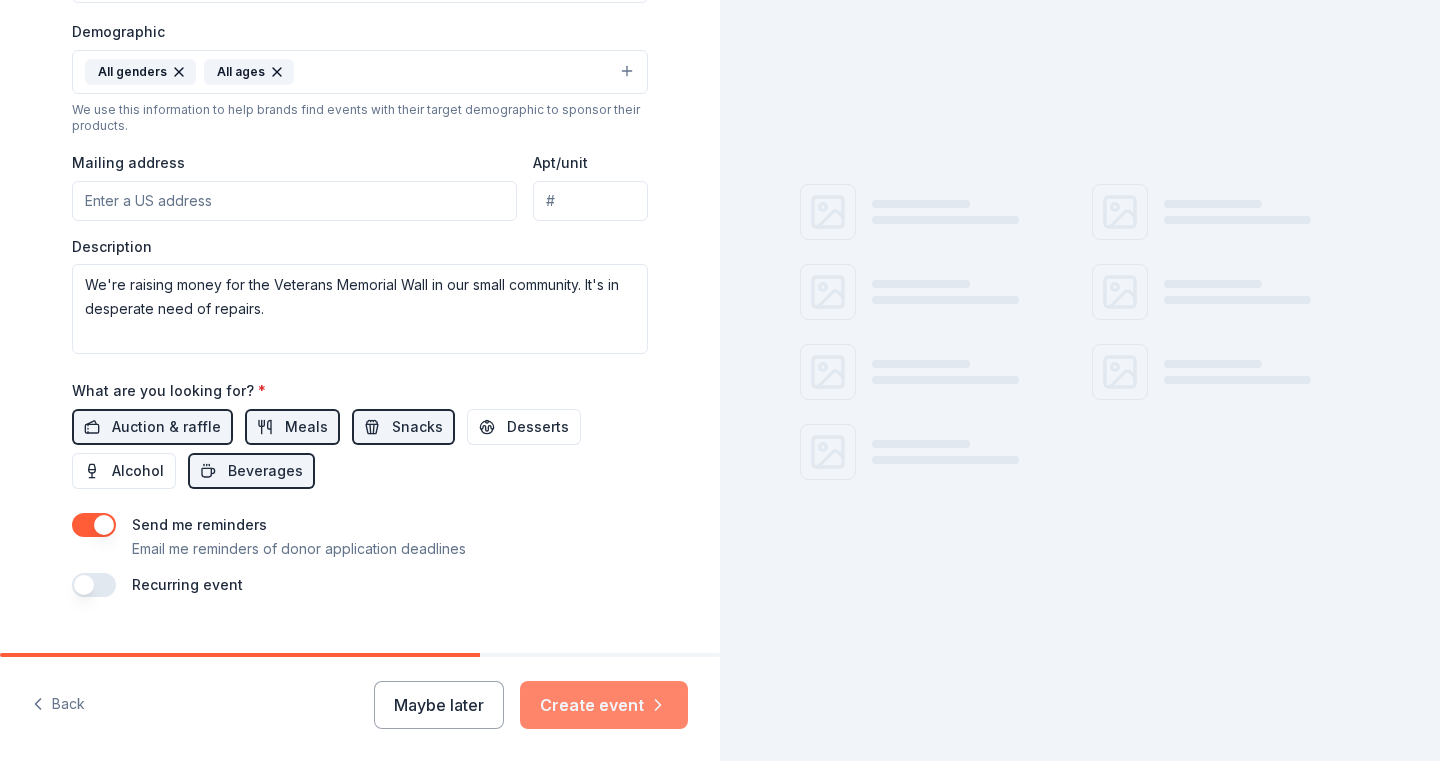 click on "Create event" at bounding box center [604, 705] 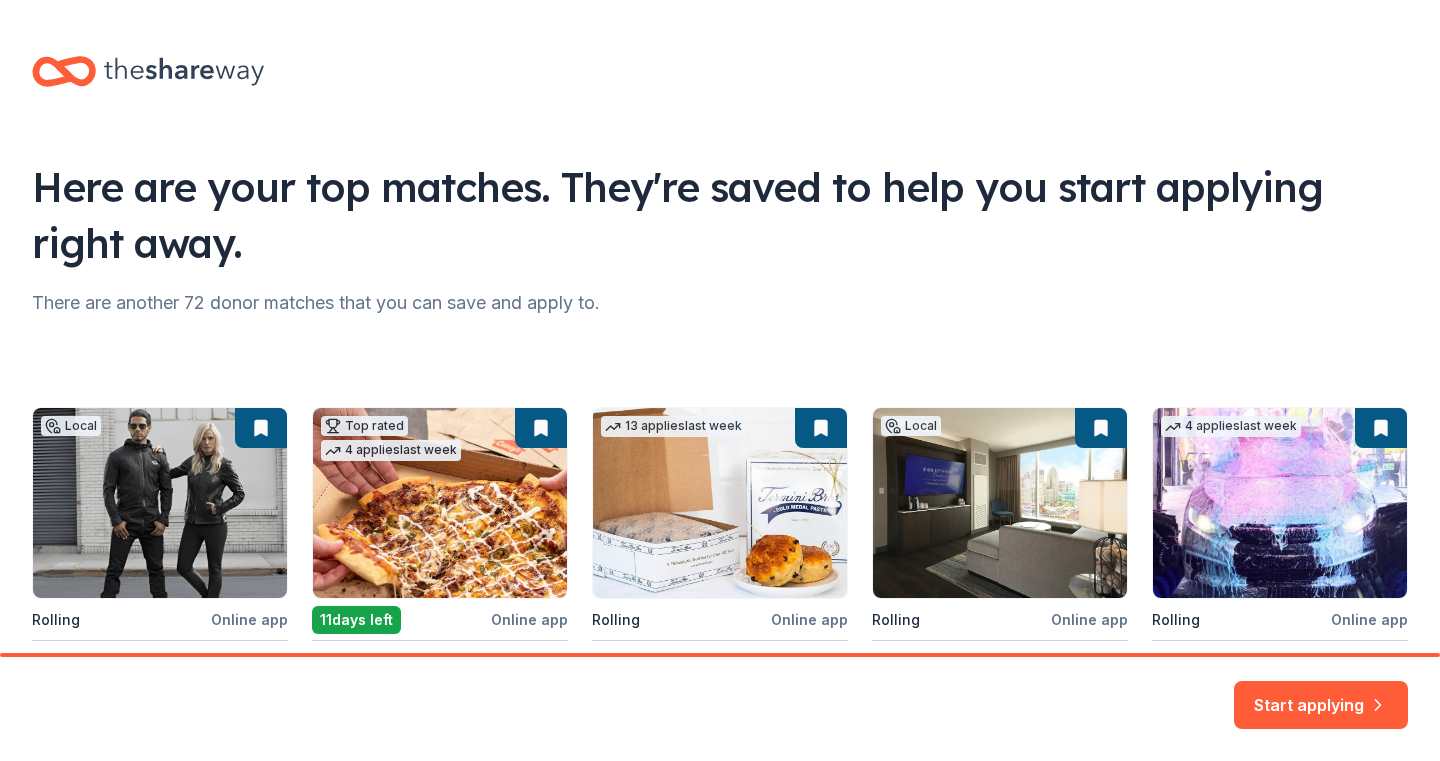 click on "Here are your top matches. They're saved to help you start applying right away. There are another 72 donor matches that you can save and apply to. Local Rolling Online app Twister City Harley-Davidson New Merchandise Top rated 4   applies  last week 11  days left Online app Casey's 5.0 Donation depends on request 13   applies  last week Rolling Online app Termini Brothers Bakery New Gift cards, product donations Local Rolling Online app Hollywood Casino at Kansas Speedway New Gift certificates/accommodation packages 4   applies  last week Rolling Online app Tidal Wave Auto Spa 5.0 Car wash coupons" at bounding box center (720, 420) 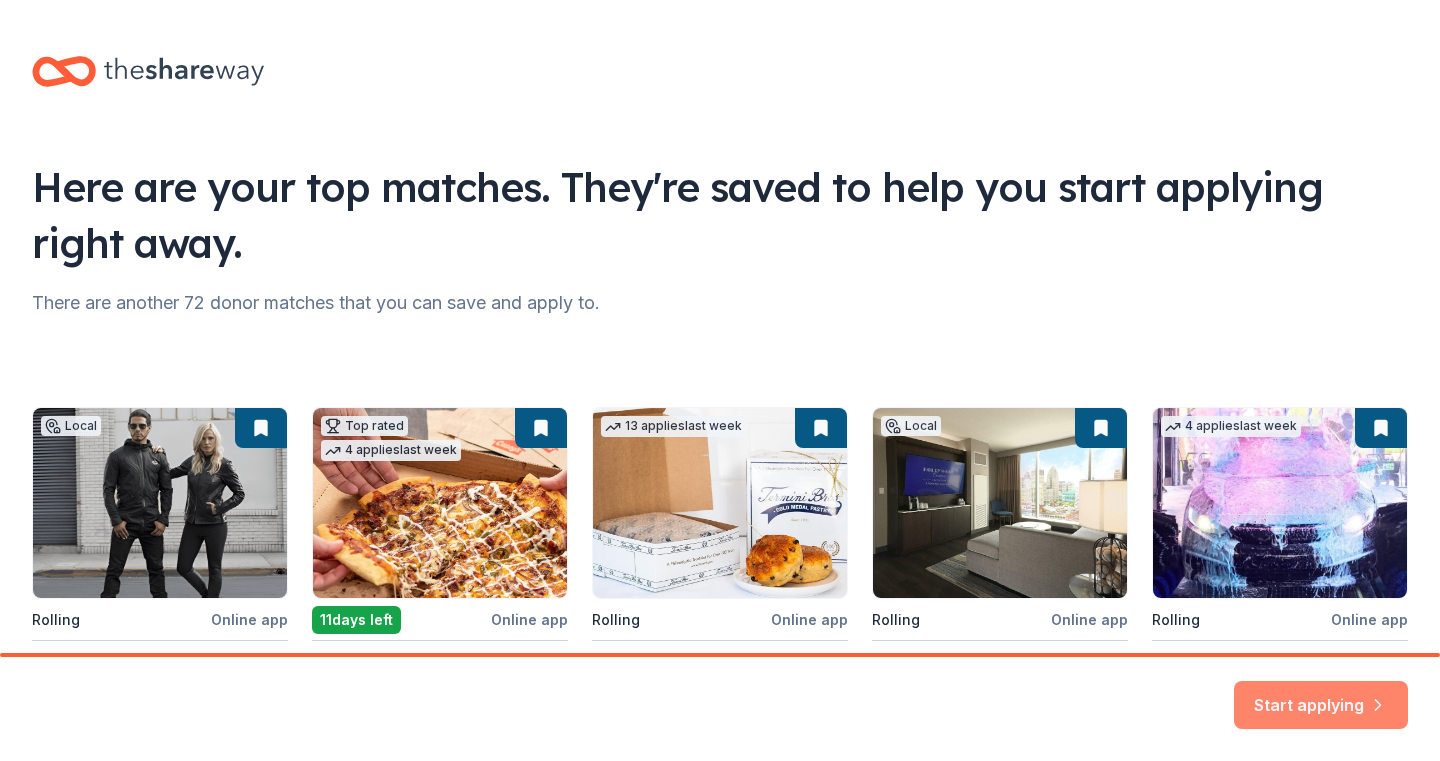 click on "Start applying" at bounding box center [1321, 693] 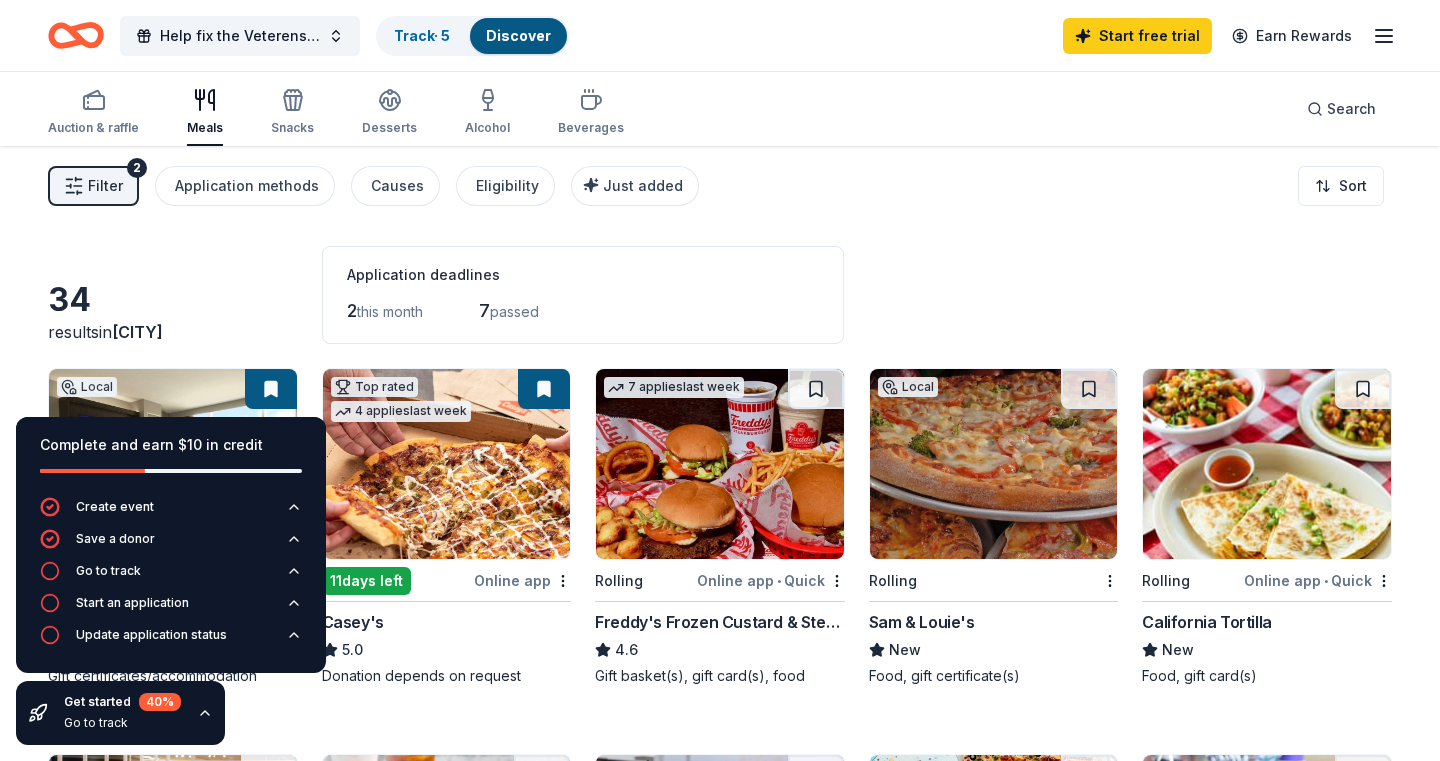 click on "34 results in [CITY], [STATE] Application deadlines 2 this month 7 passed" at bounding box center [720, 295] 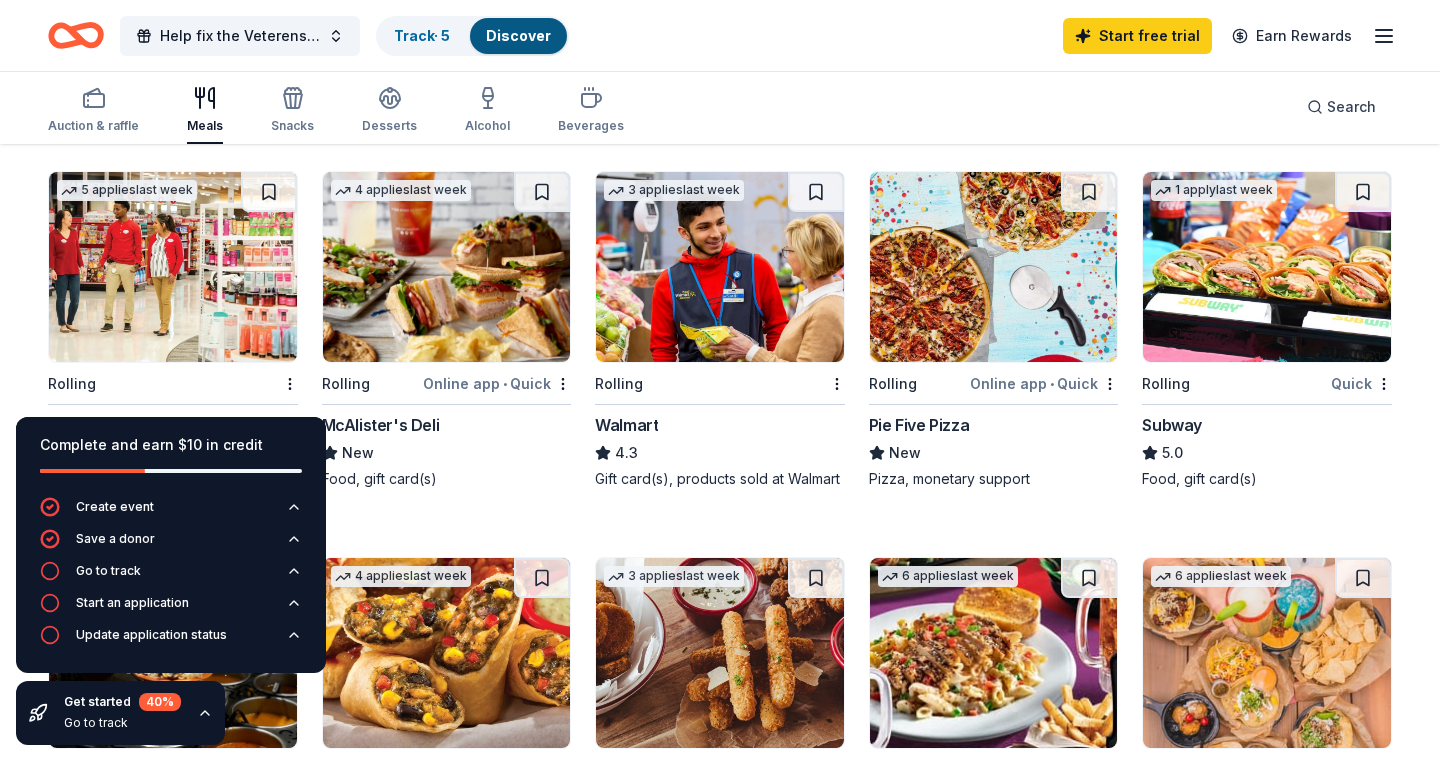 scroll, scrollTop: 575, scrollLeft: 0, axis: vertical 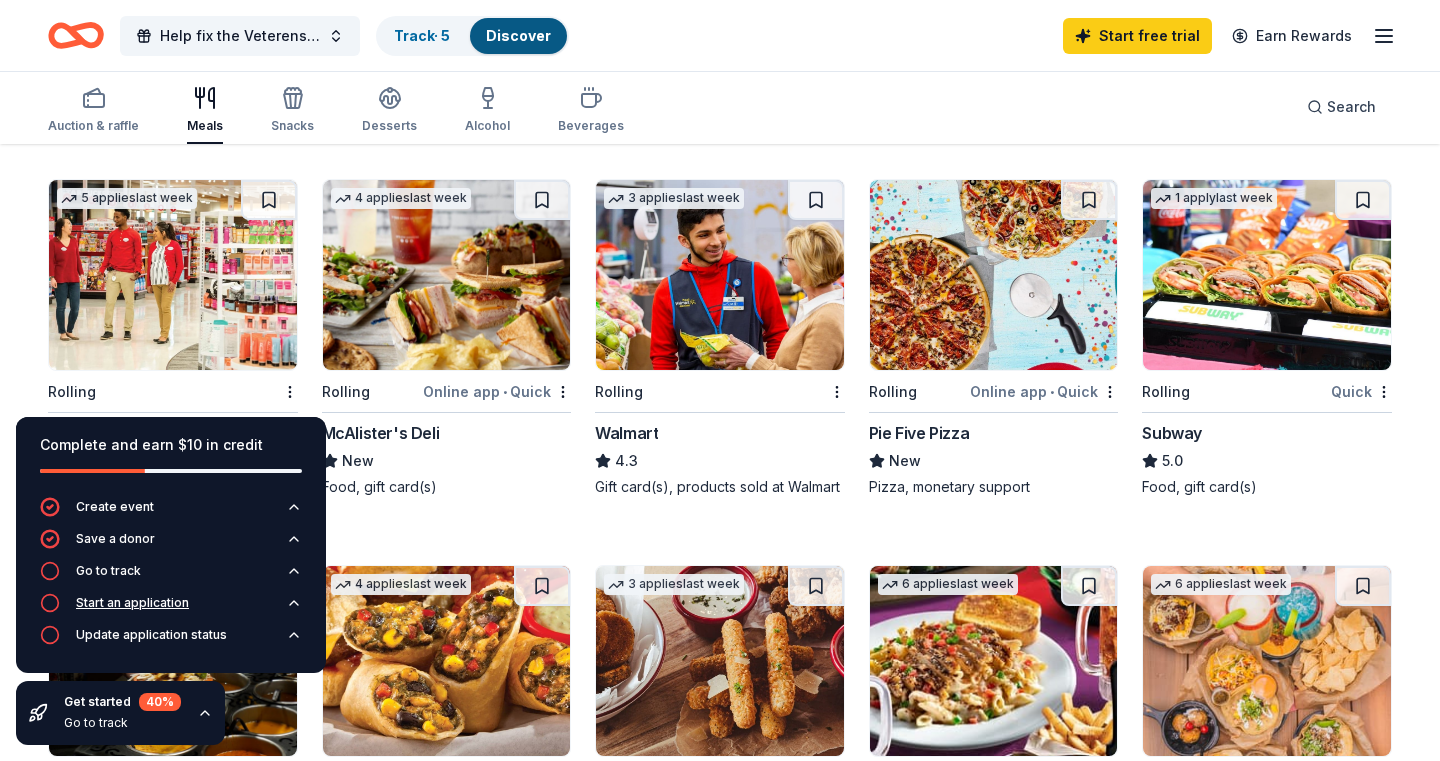 click on "Start an application" at bounding box center (132, 603) 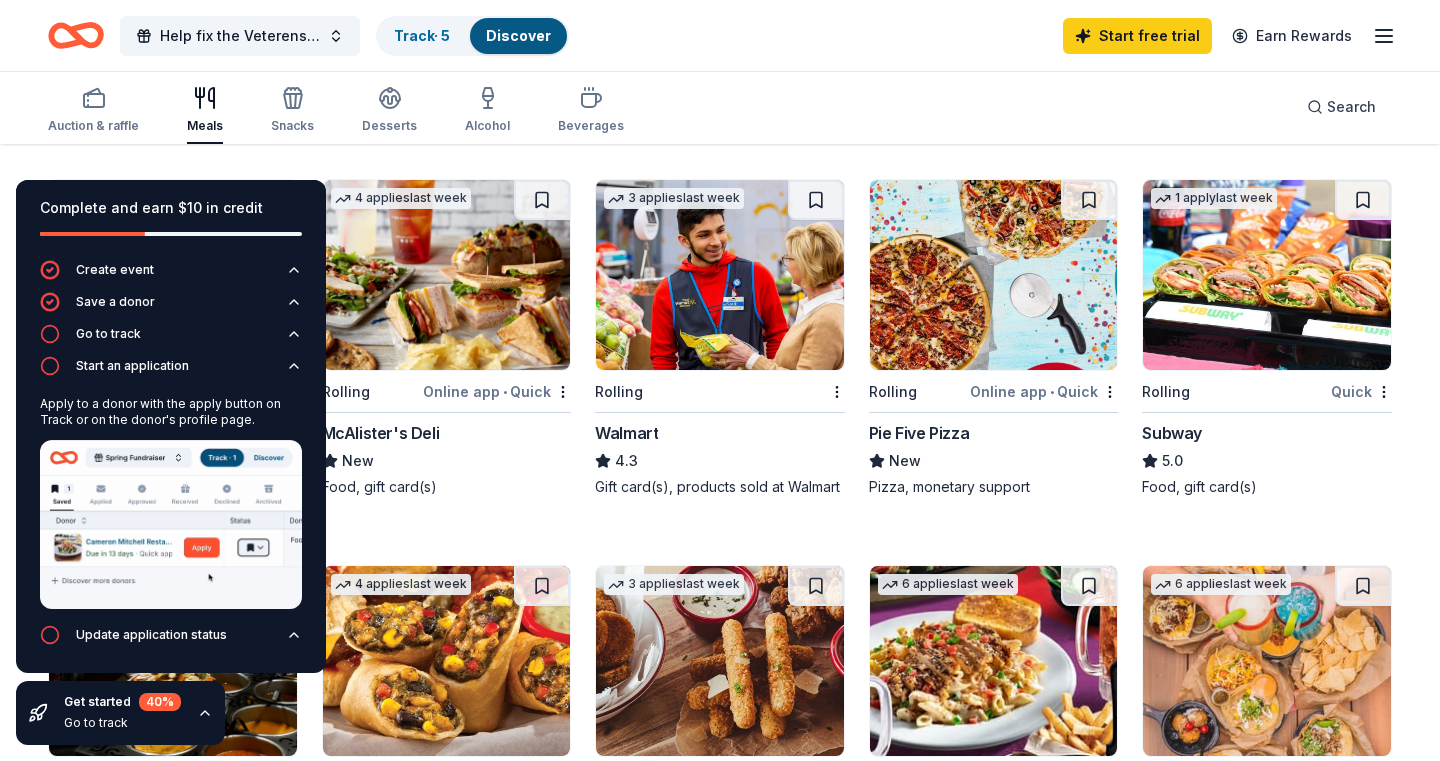 click on "4   applies  last week Rolling Online app • Quick McAlister's Deli New Food, gift card(s)" at bounding box center [447, 348] 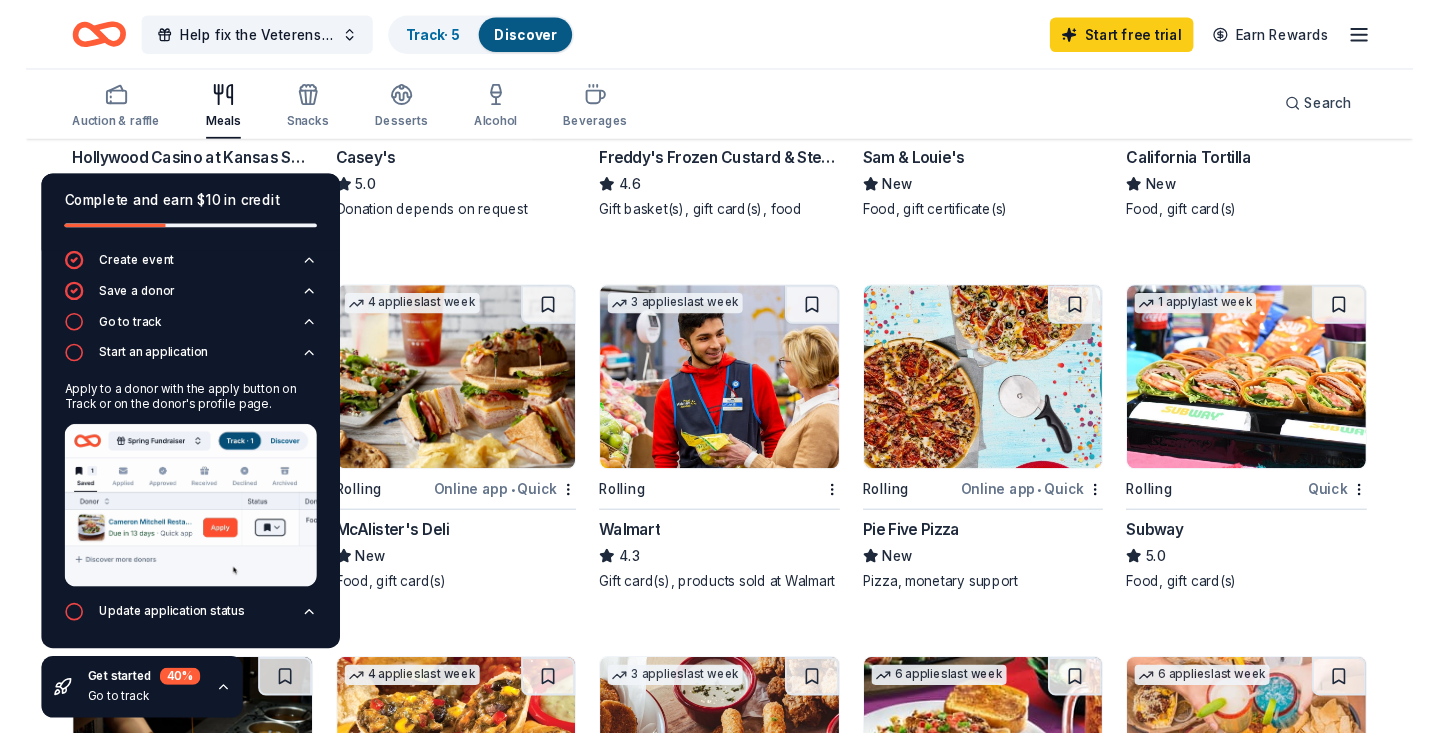 scroll, scrollTop: 429, scrollLeft: 0, axis: vertical 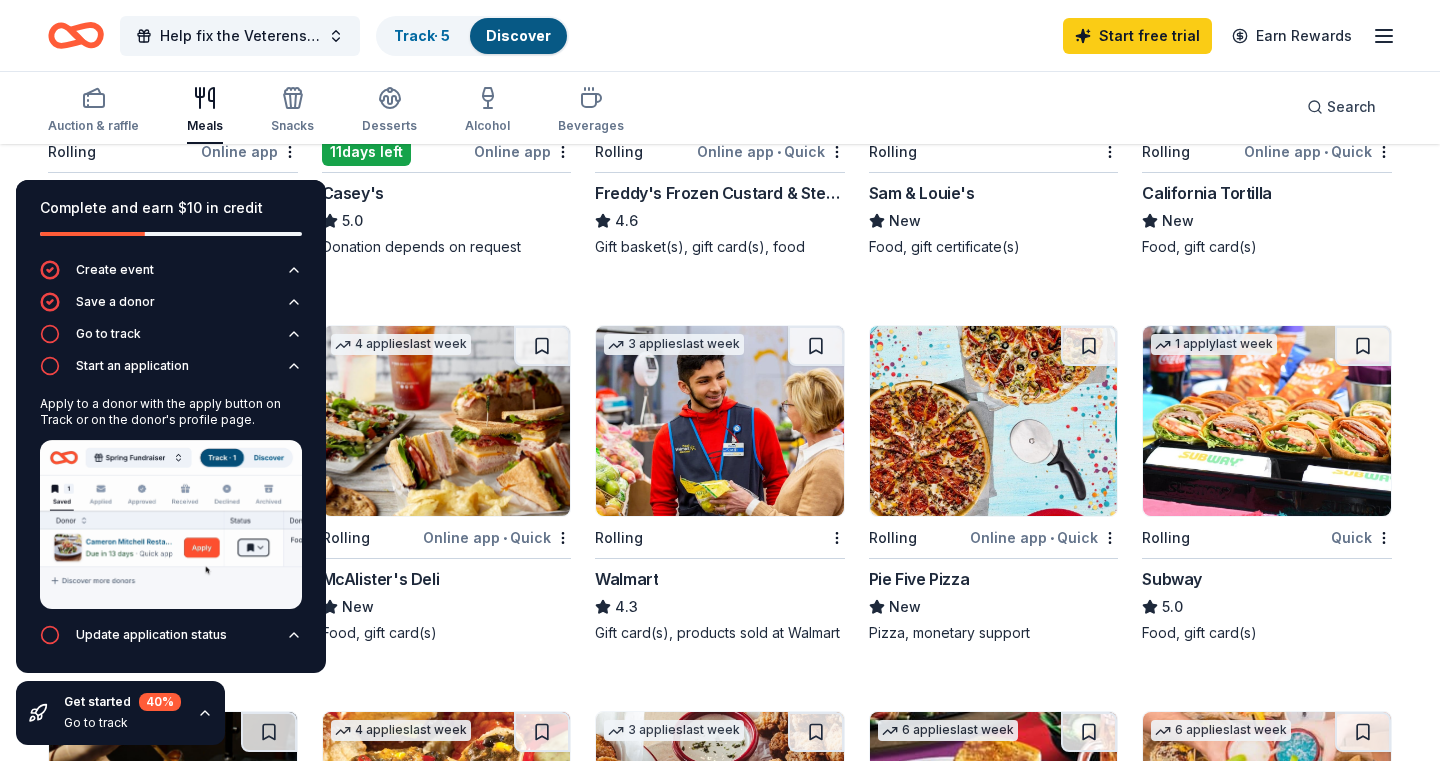 click on "Subway" at bounding box center (1172, 579) 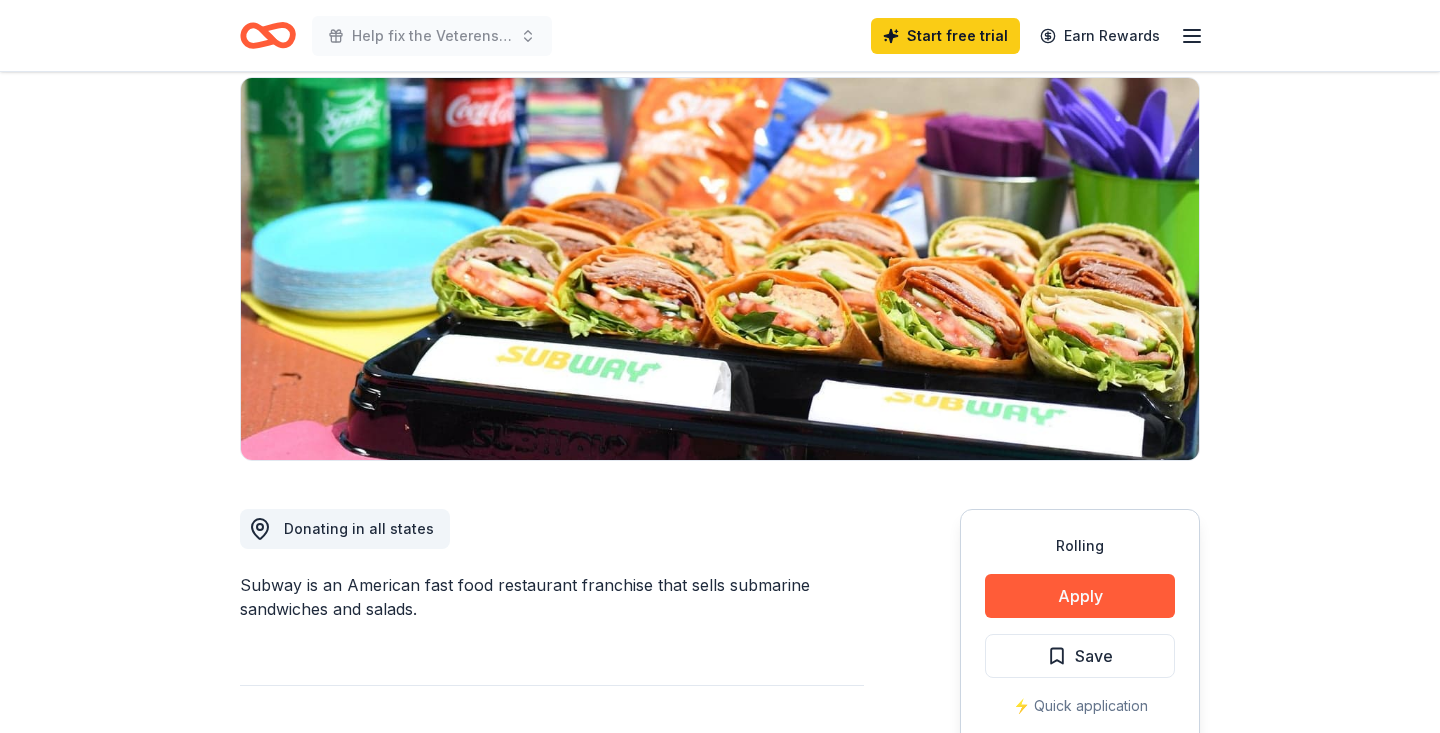 scroll, scrollTop: 185, scrollLeft: 0, axis: vertical 